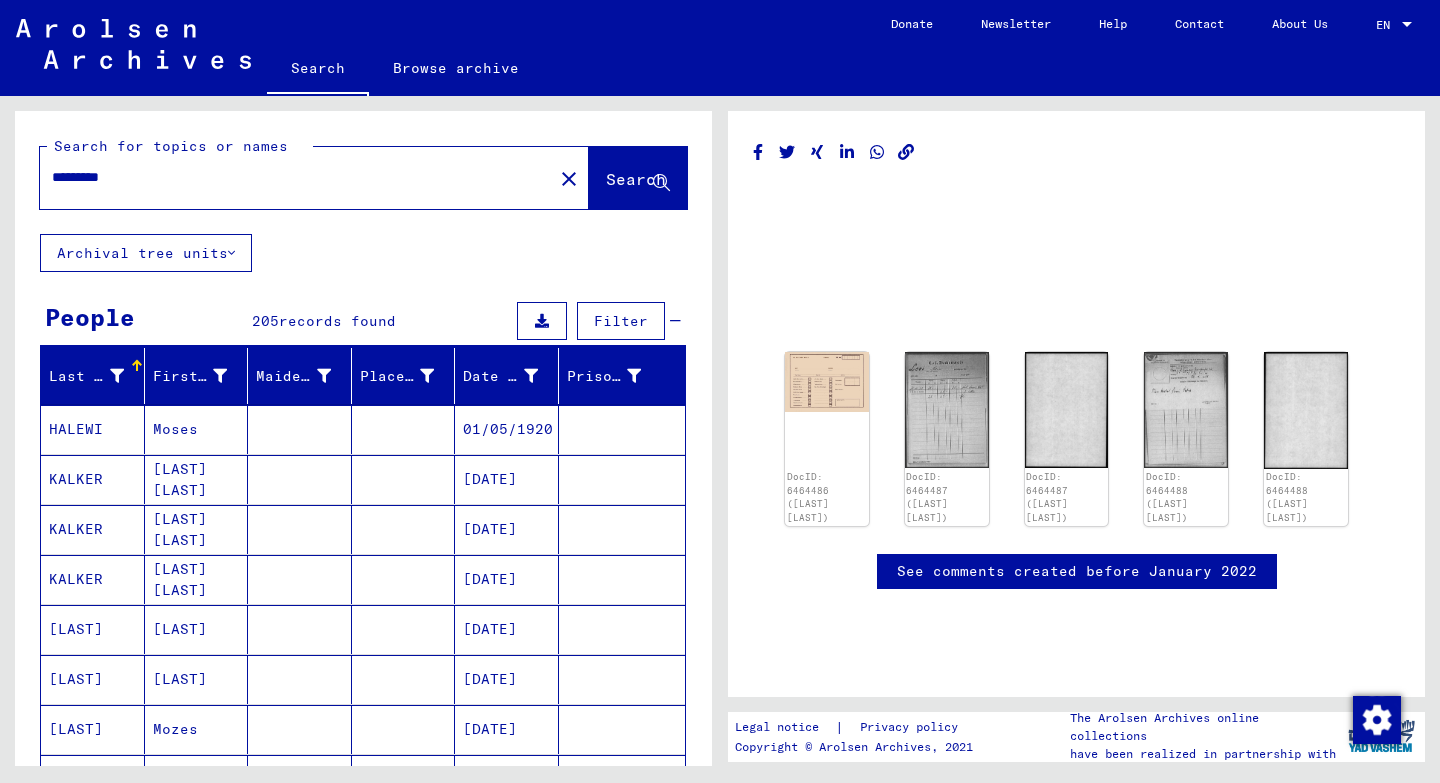 scroll, scrollTop: 0, scrollLeft: 0, axis: both 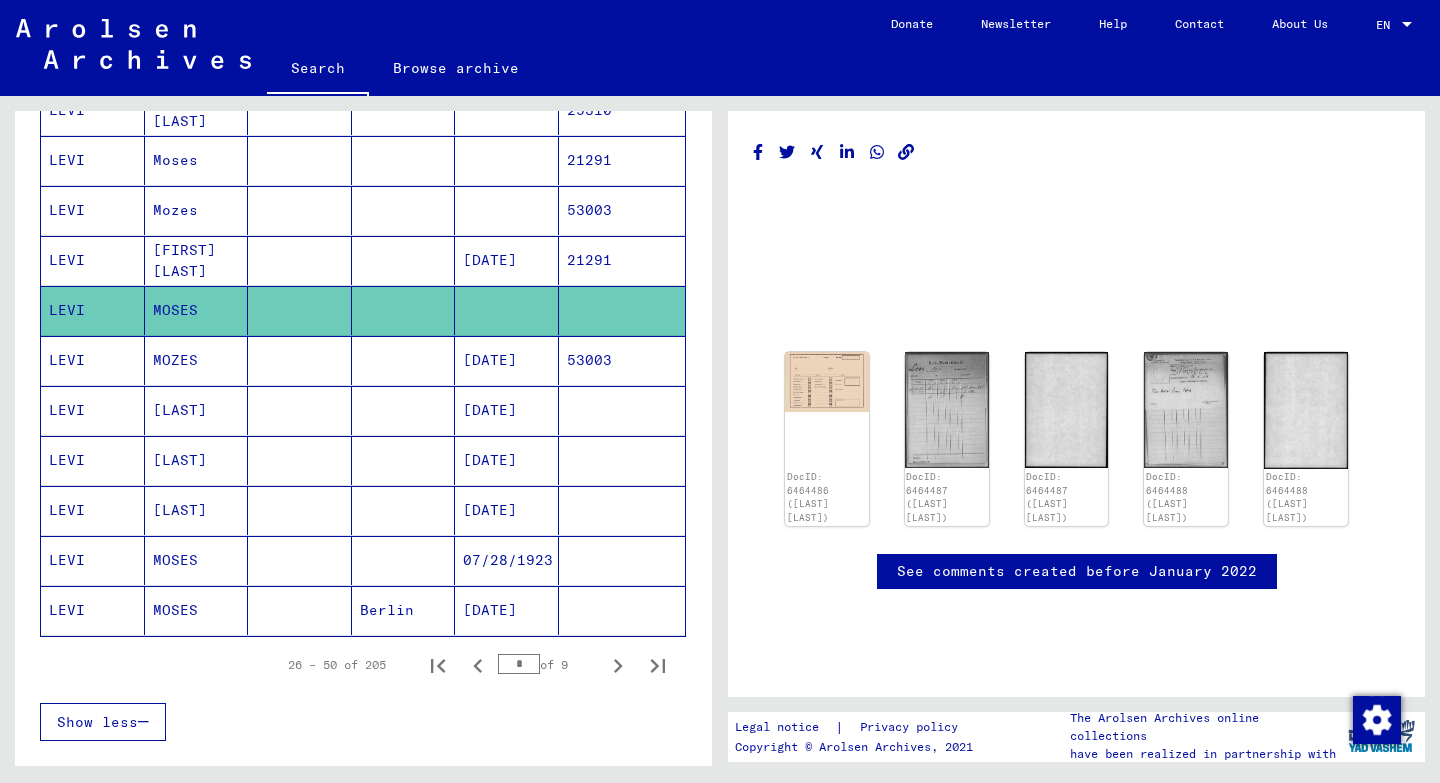 click at bounding box center (300, 510) 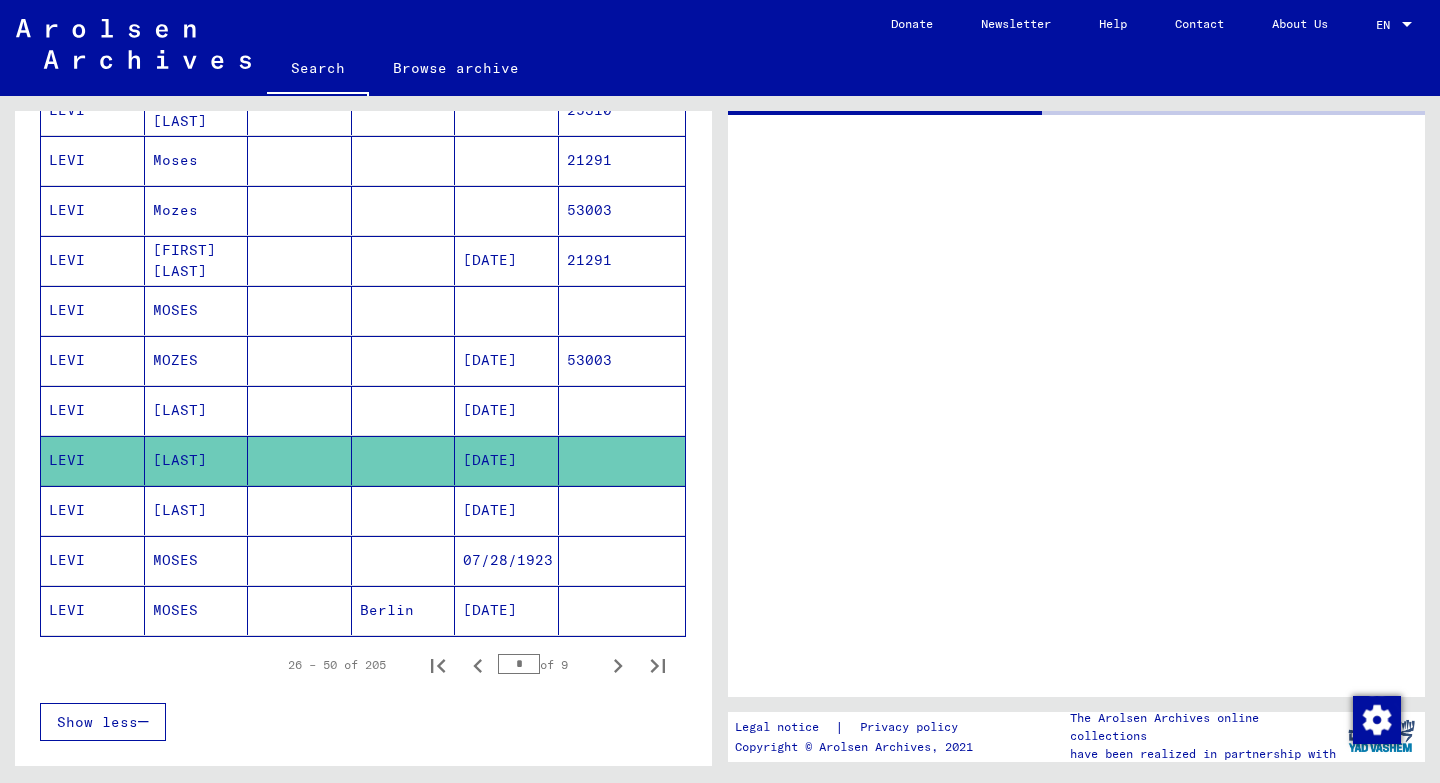 scroll, scrollTop: 0, scrollLeft: 0, axis: both 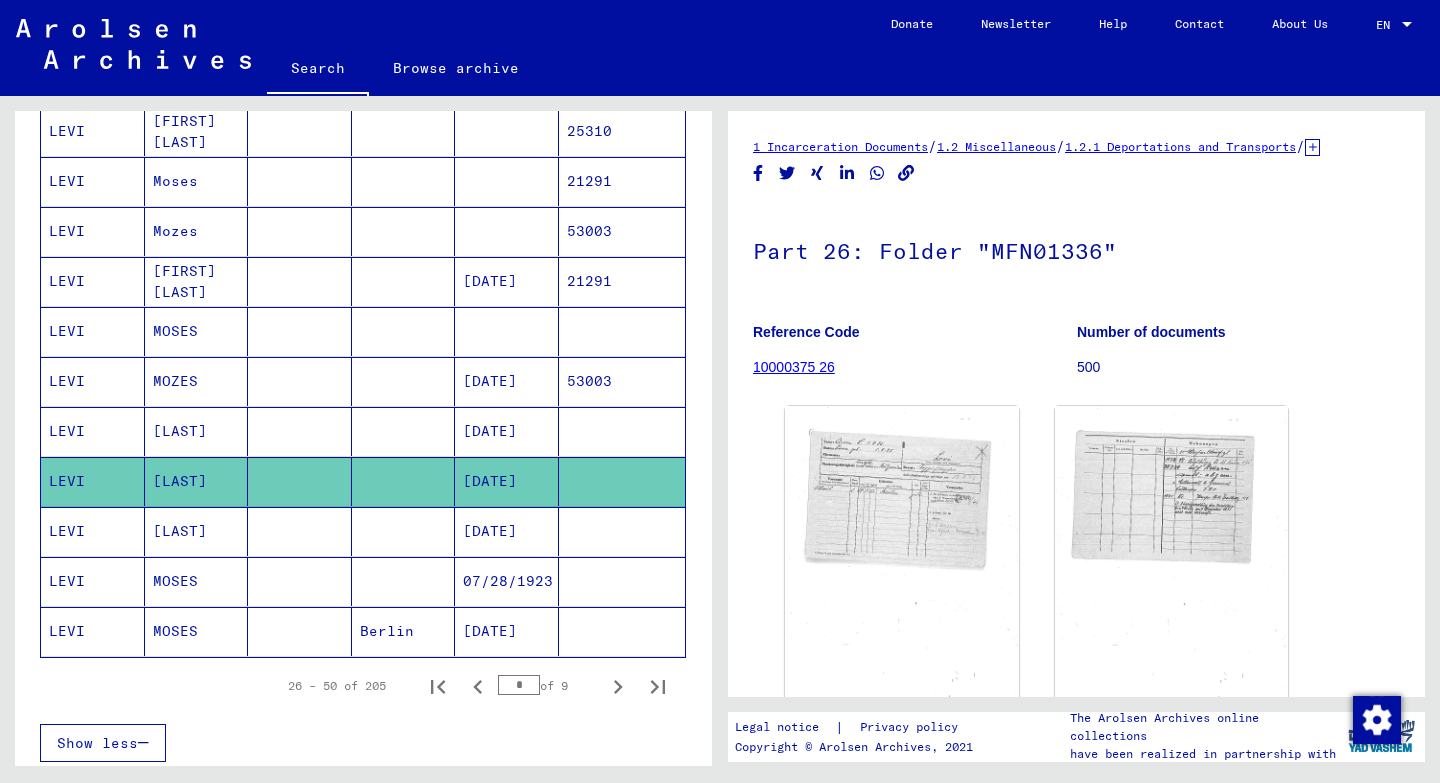 click on "[DATE]" at bounding box center [507, 481] 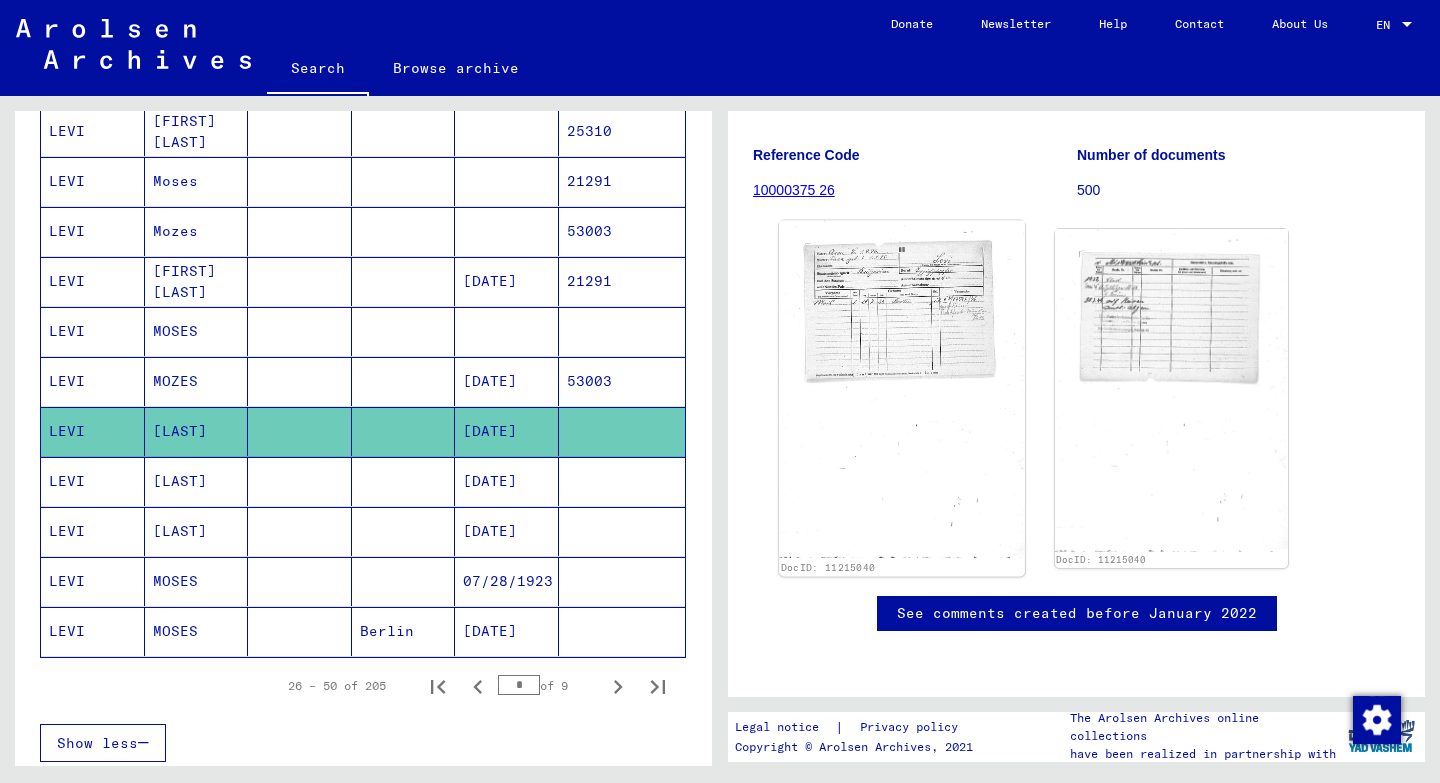 scroll, scrollTop: 245, scrollLeft: 0, axis: vertical 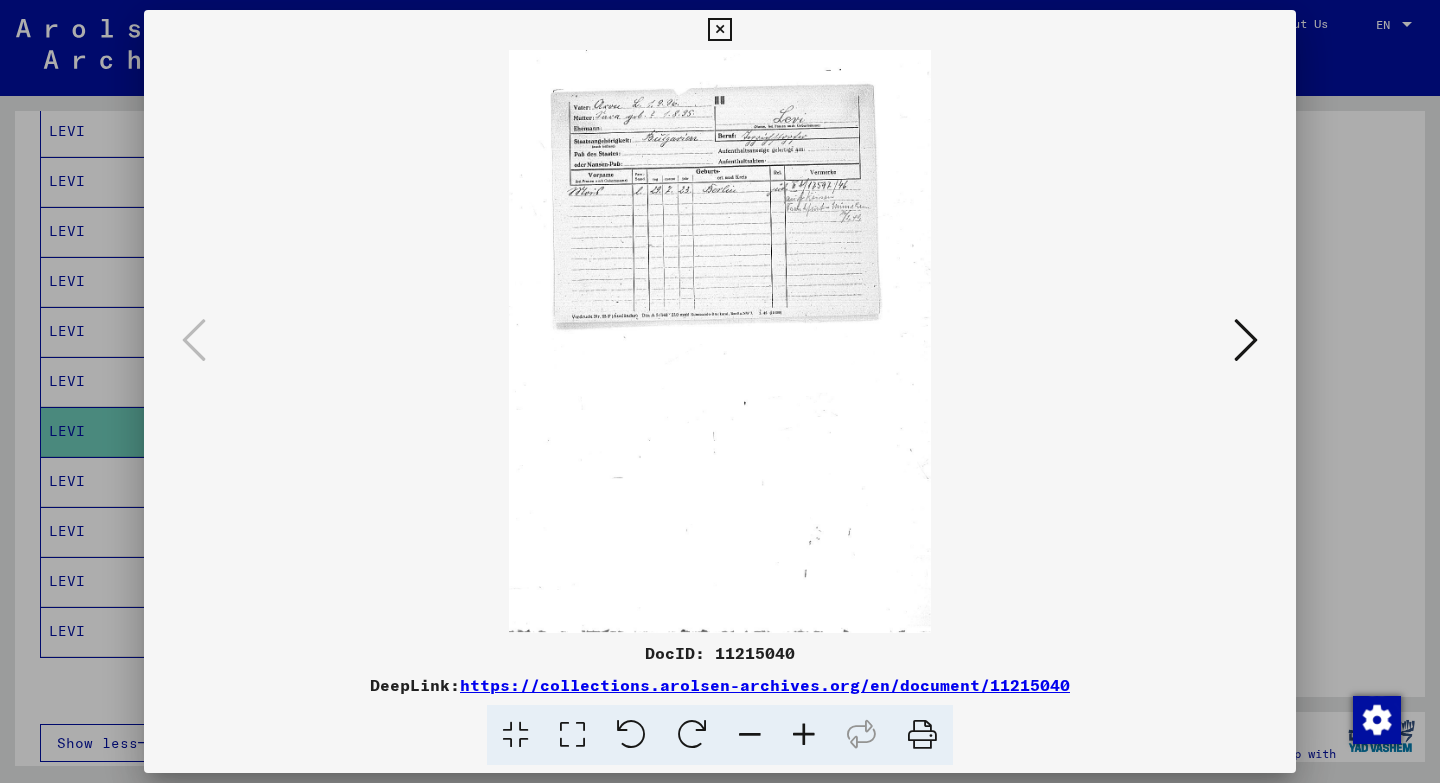 click at bounding box center [804, 735] 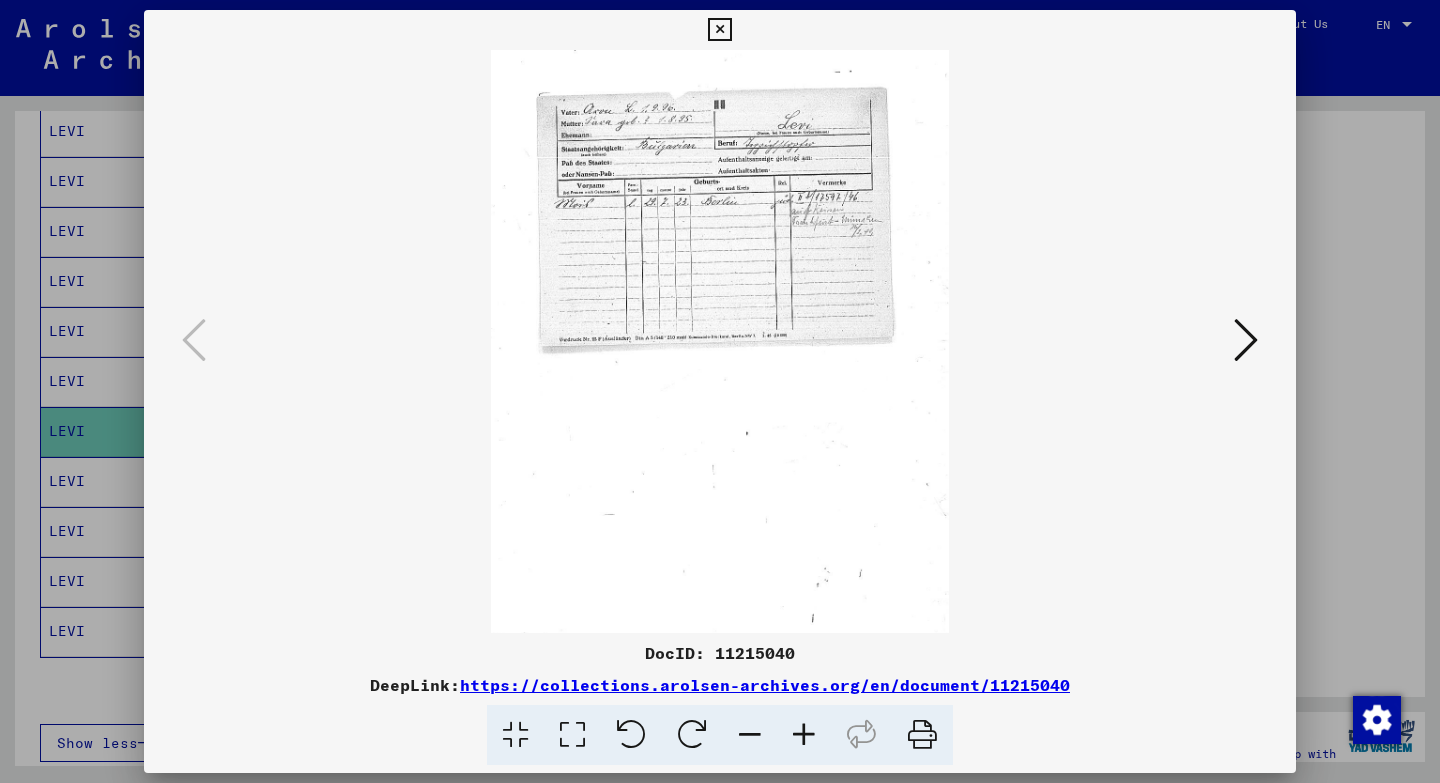 click at bounding box center [804, 735] 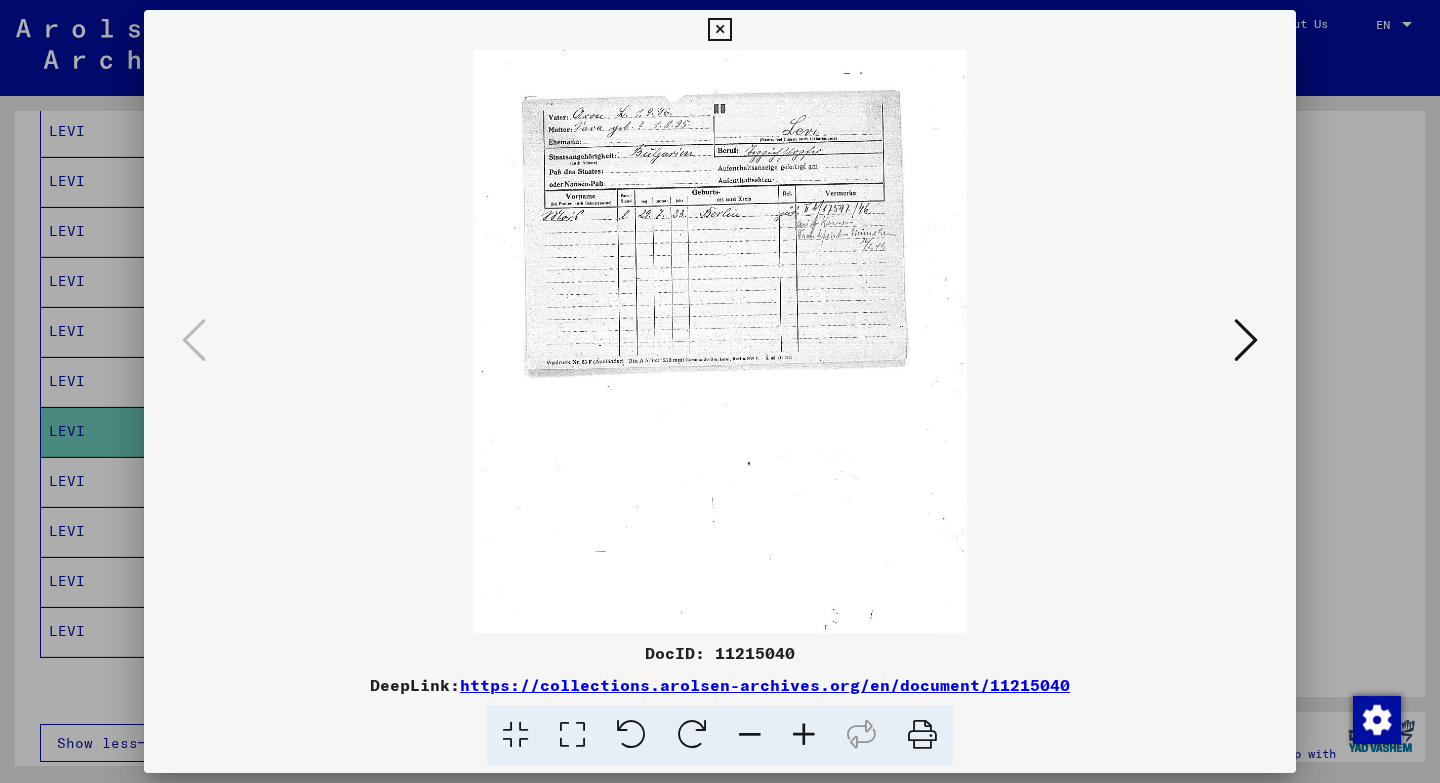 click at bounding box center (804, 735) 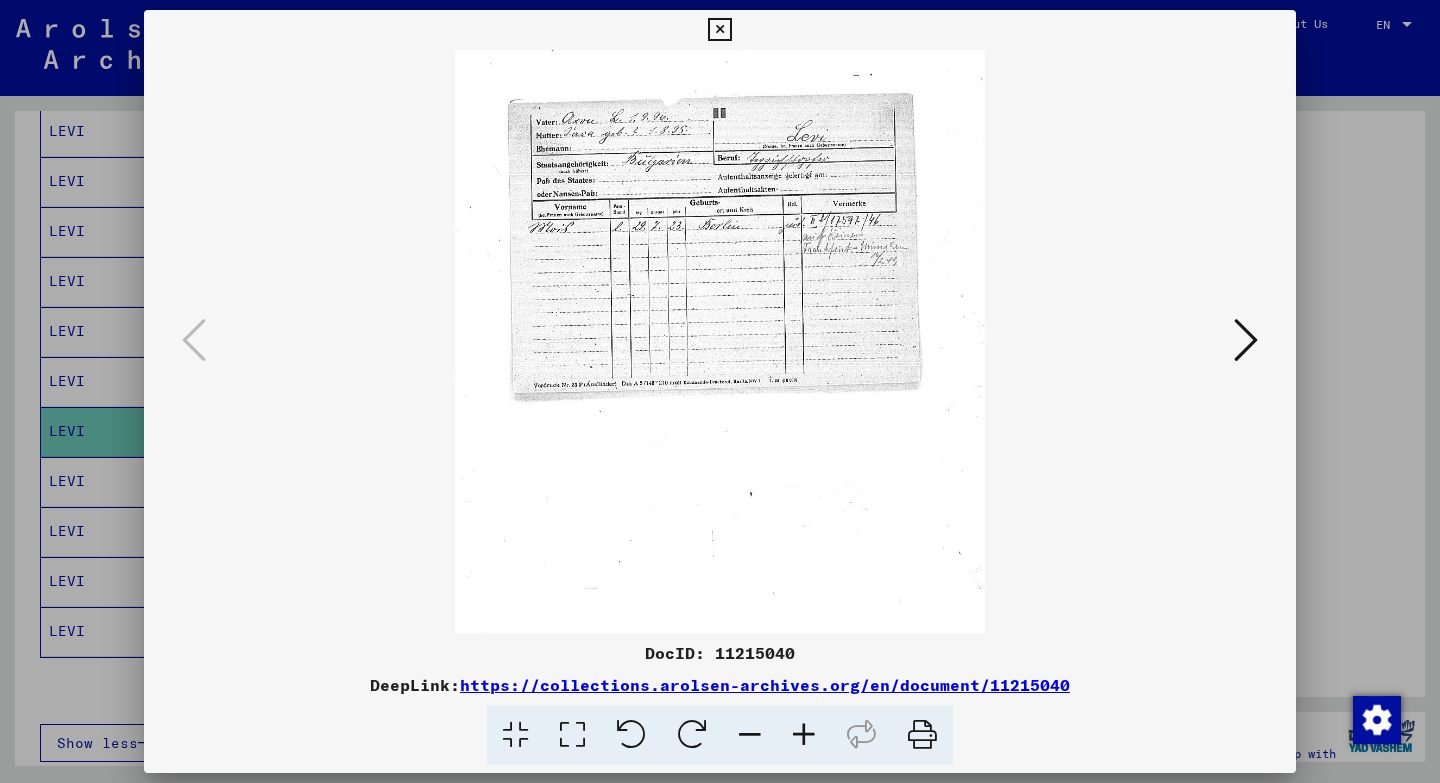 click at bounding box center [804, 735] 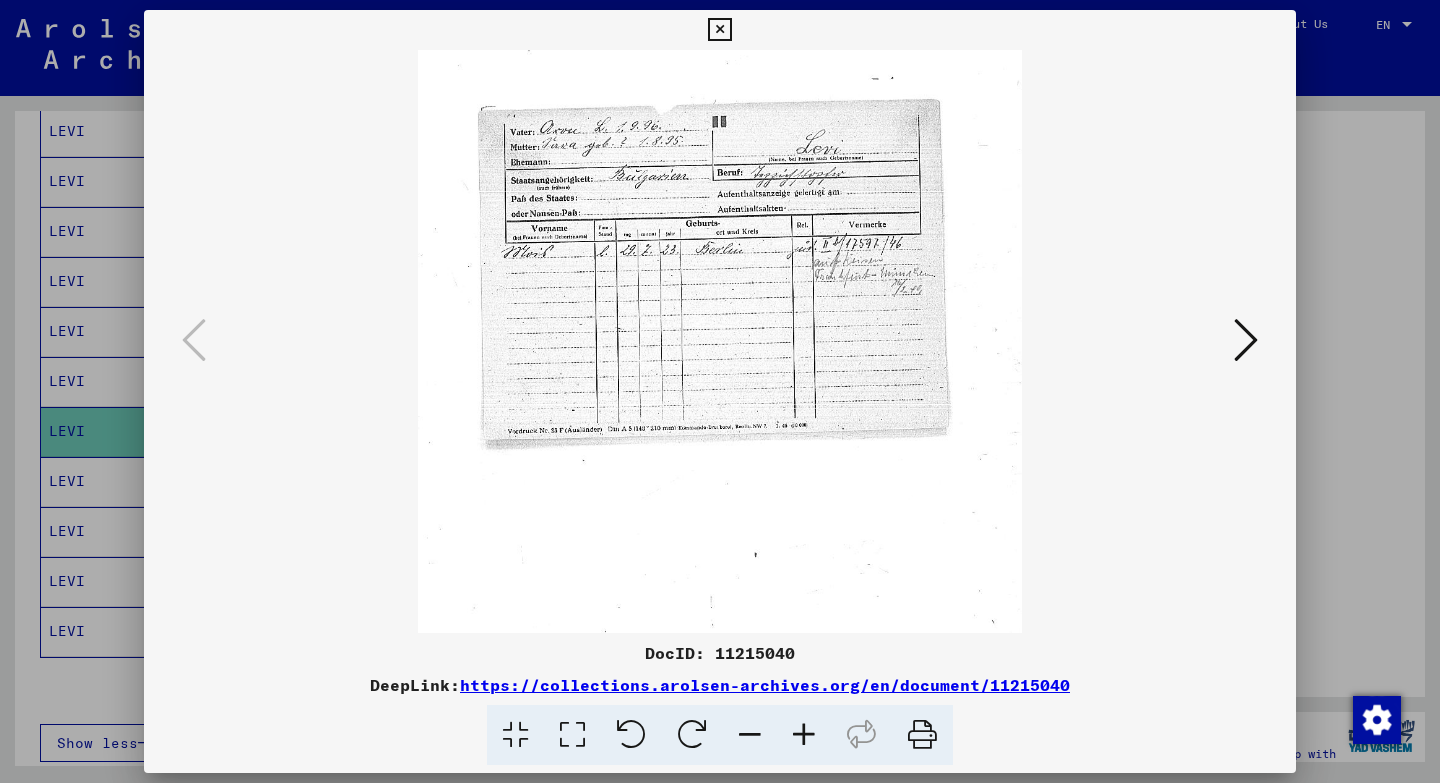 click at bounding box center (804, 735) 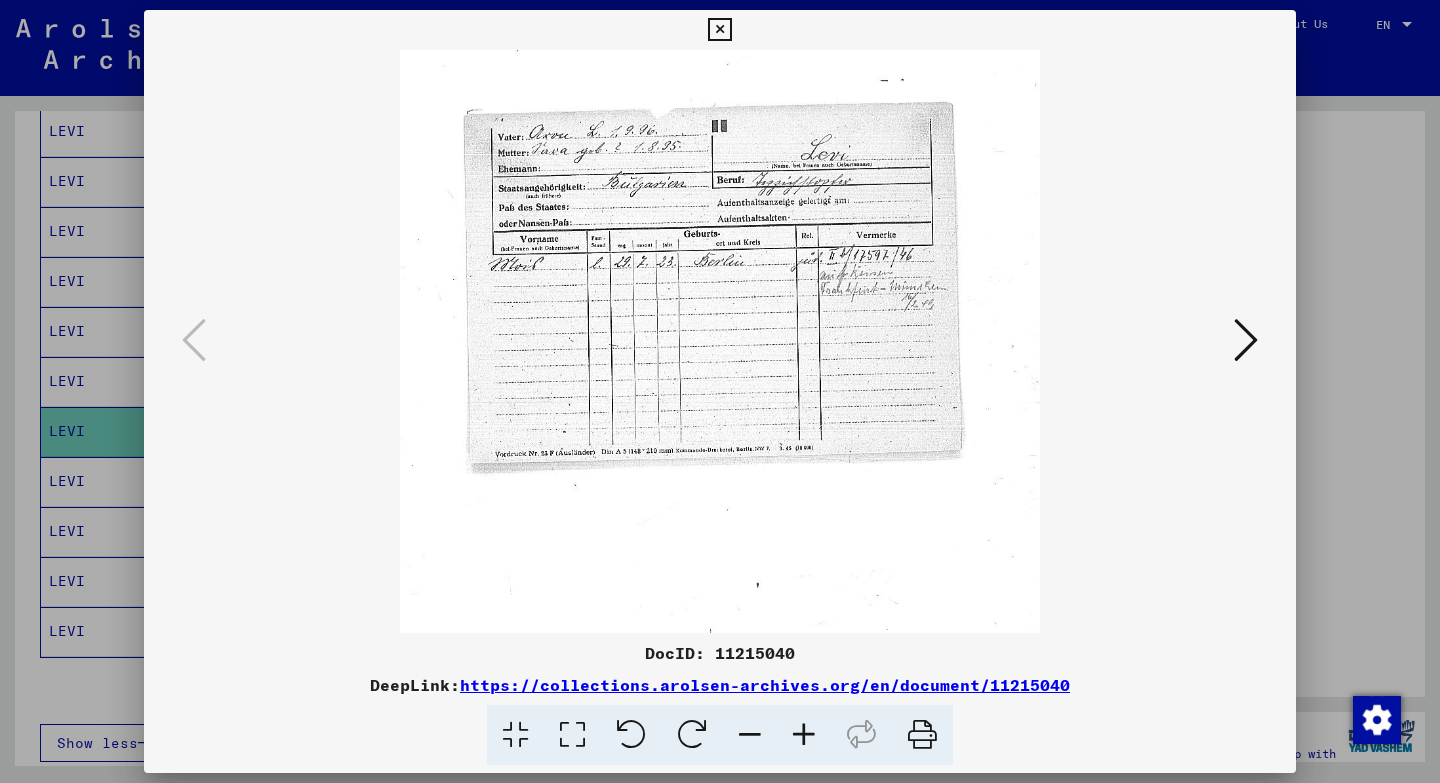click at bounding box center (804, 735) 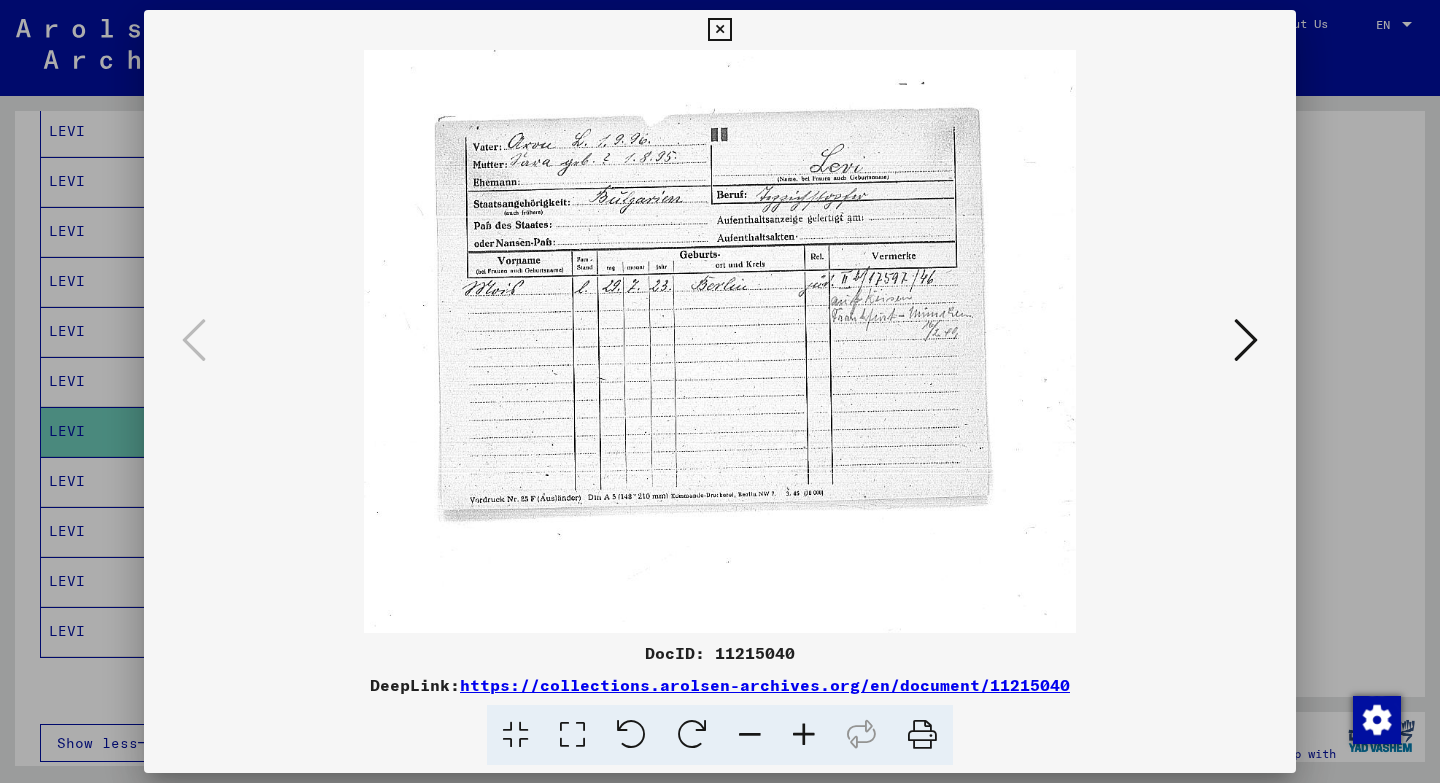 click at bounding box center [804, 735] 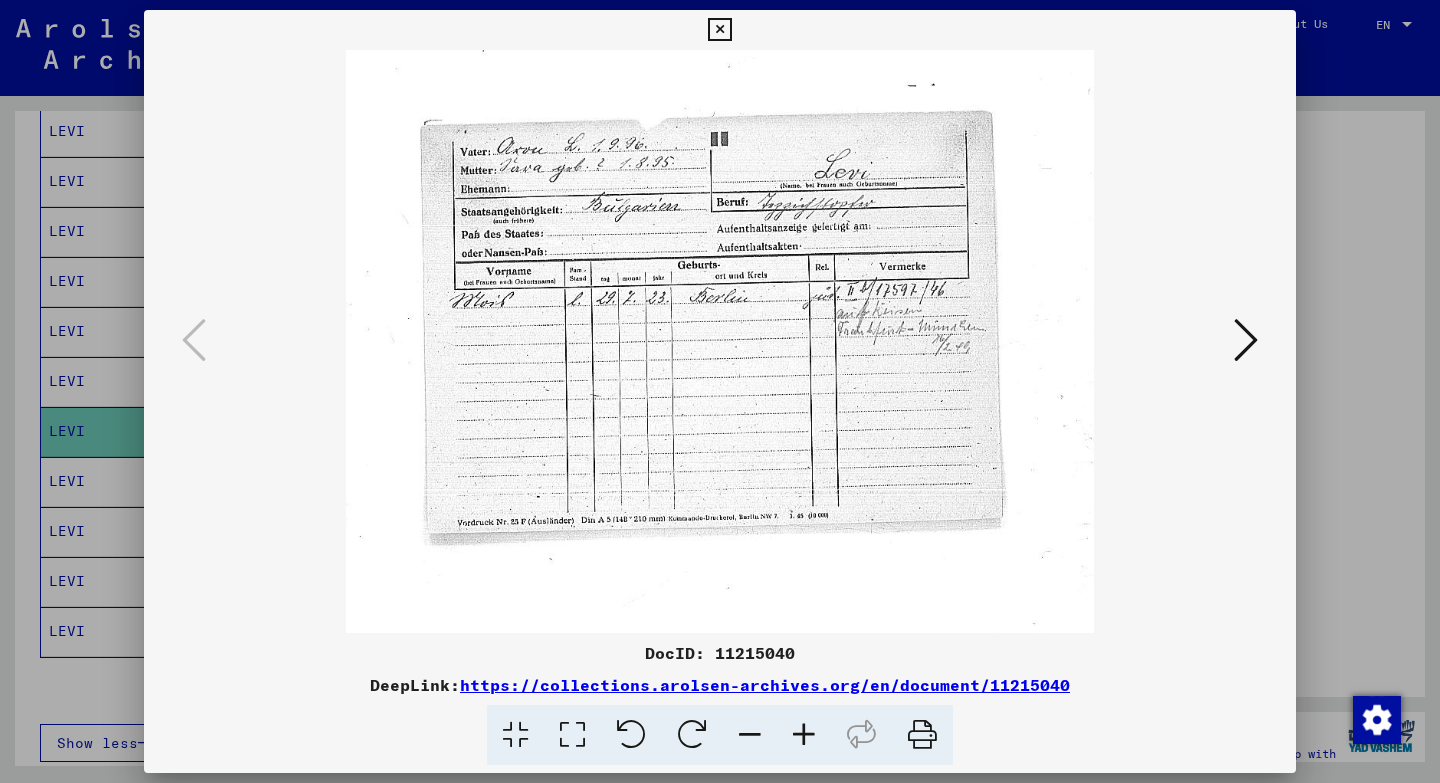click at bounding box center [804, 735] 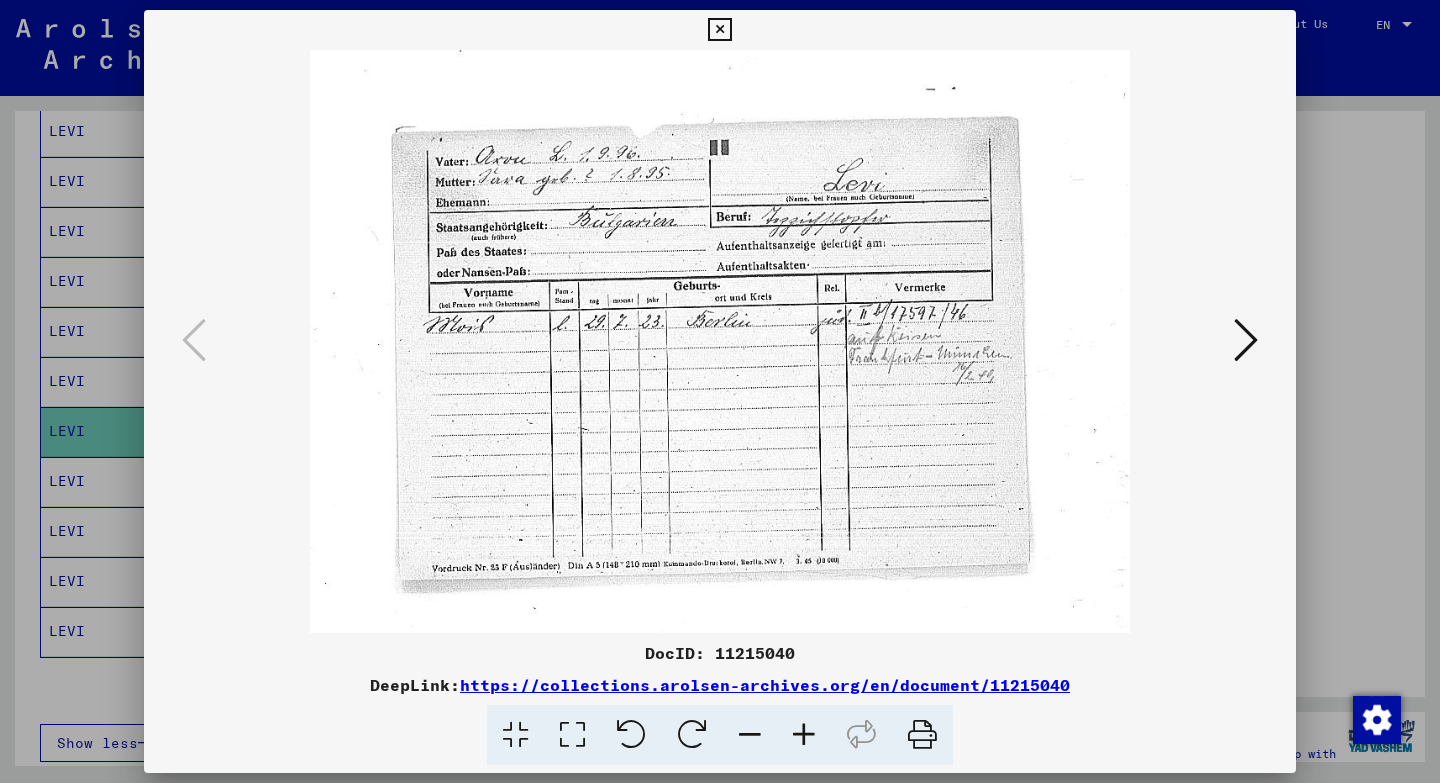 click at bounding box center [804, 735] 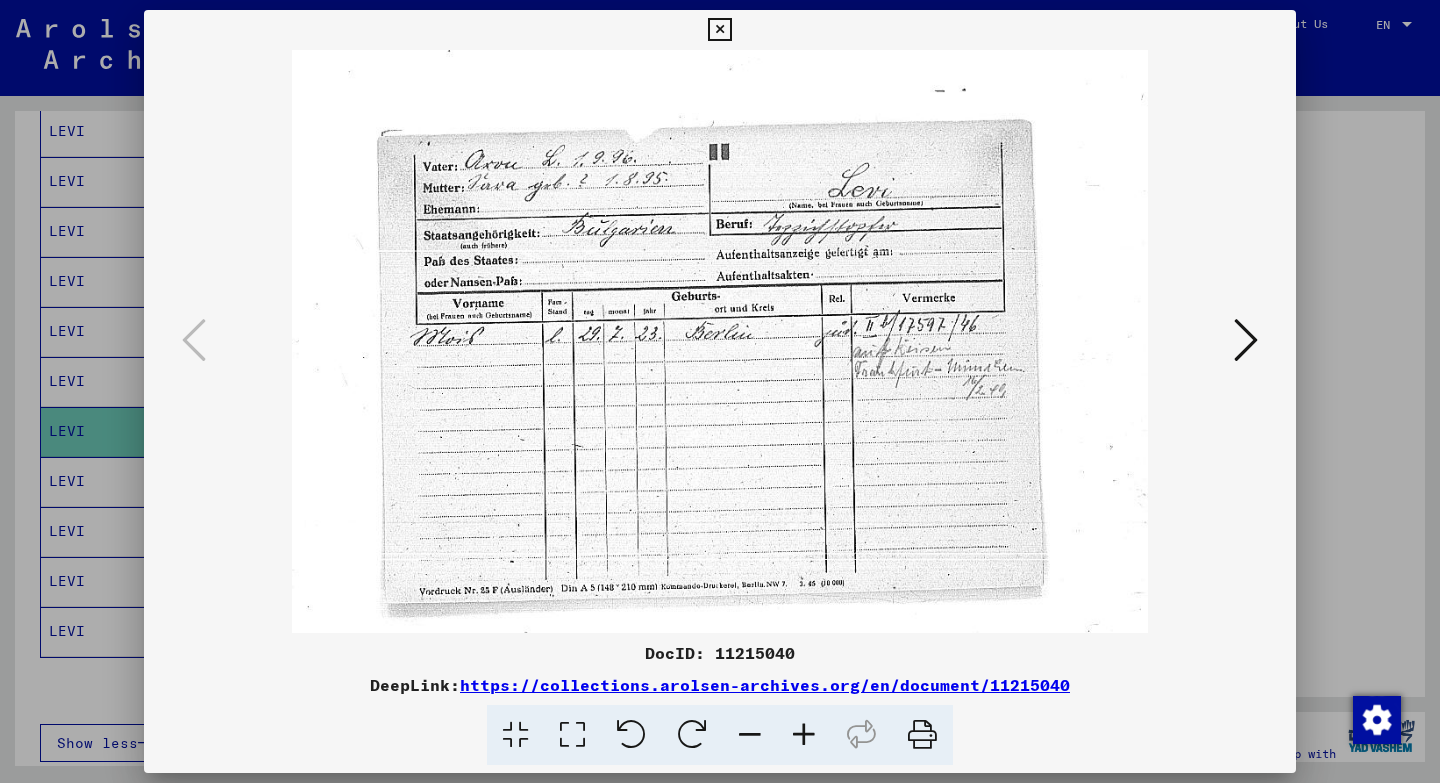 click at bounding box center (804, 735) 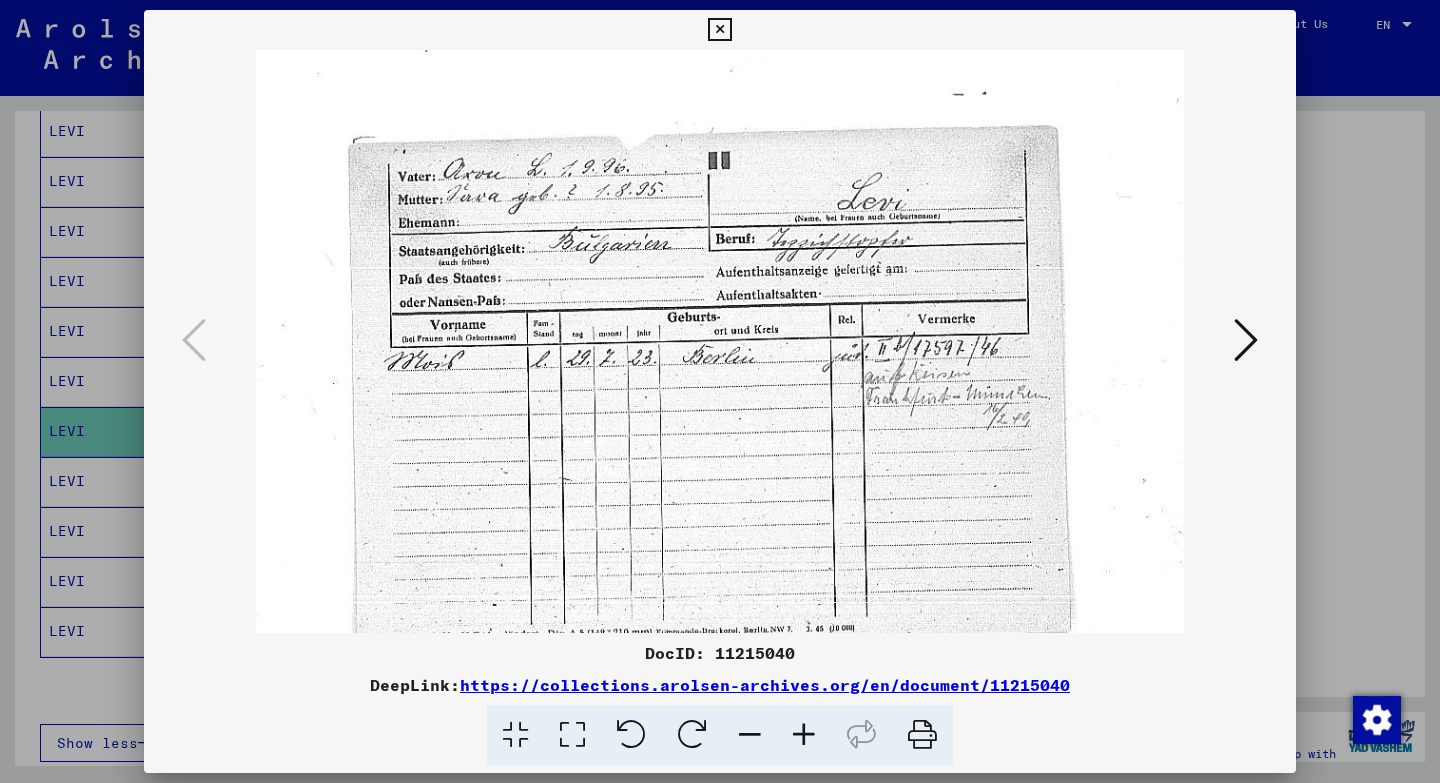click at bounding box center (804, 735) 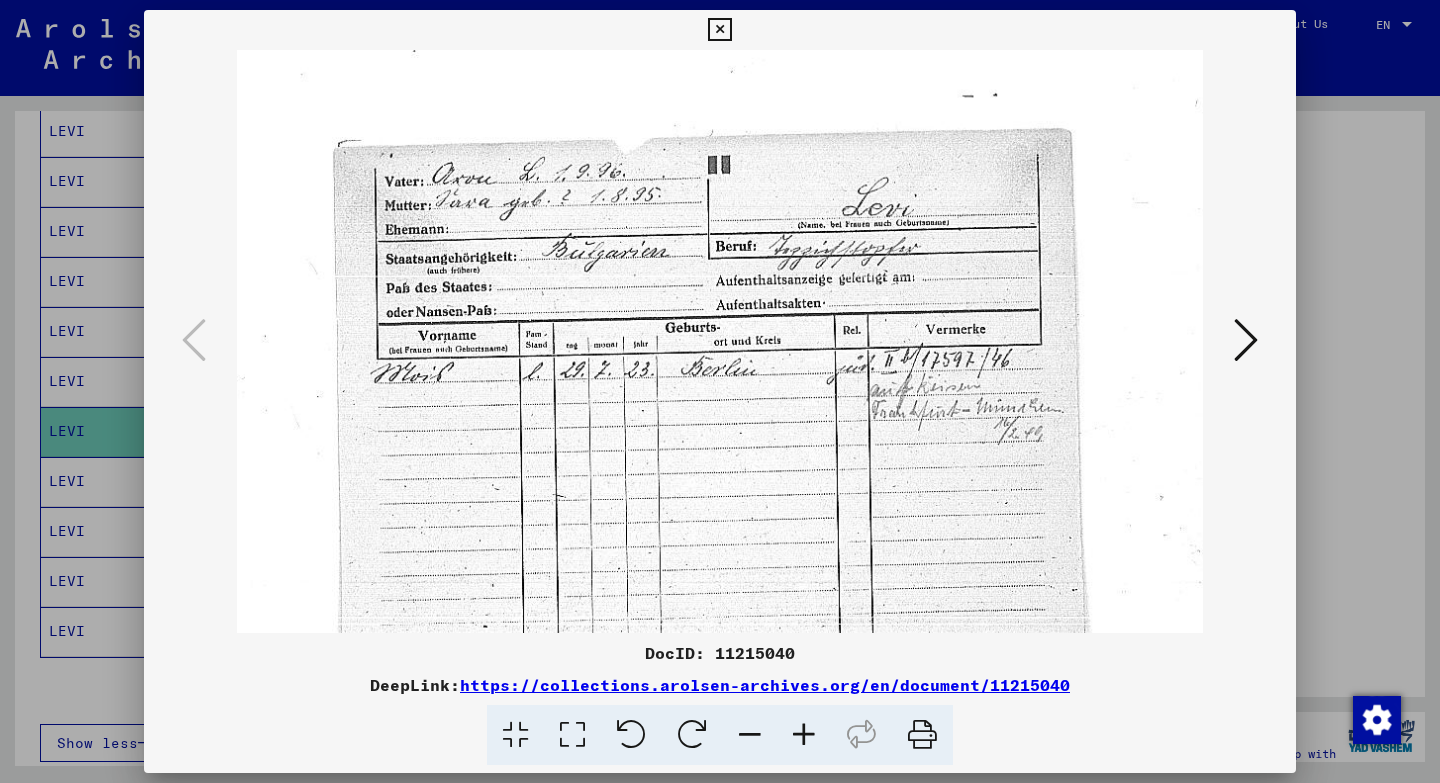 click at bounding box center (804, 735) 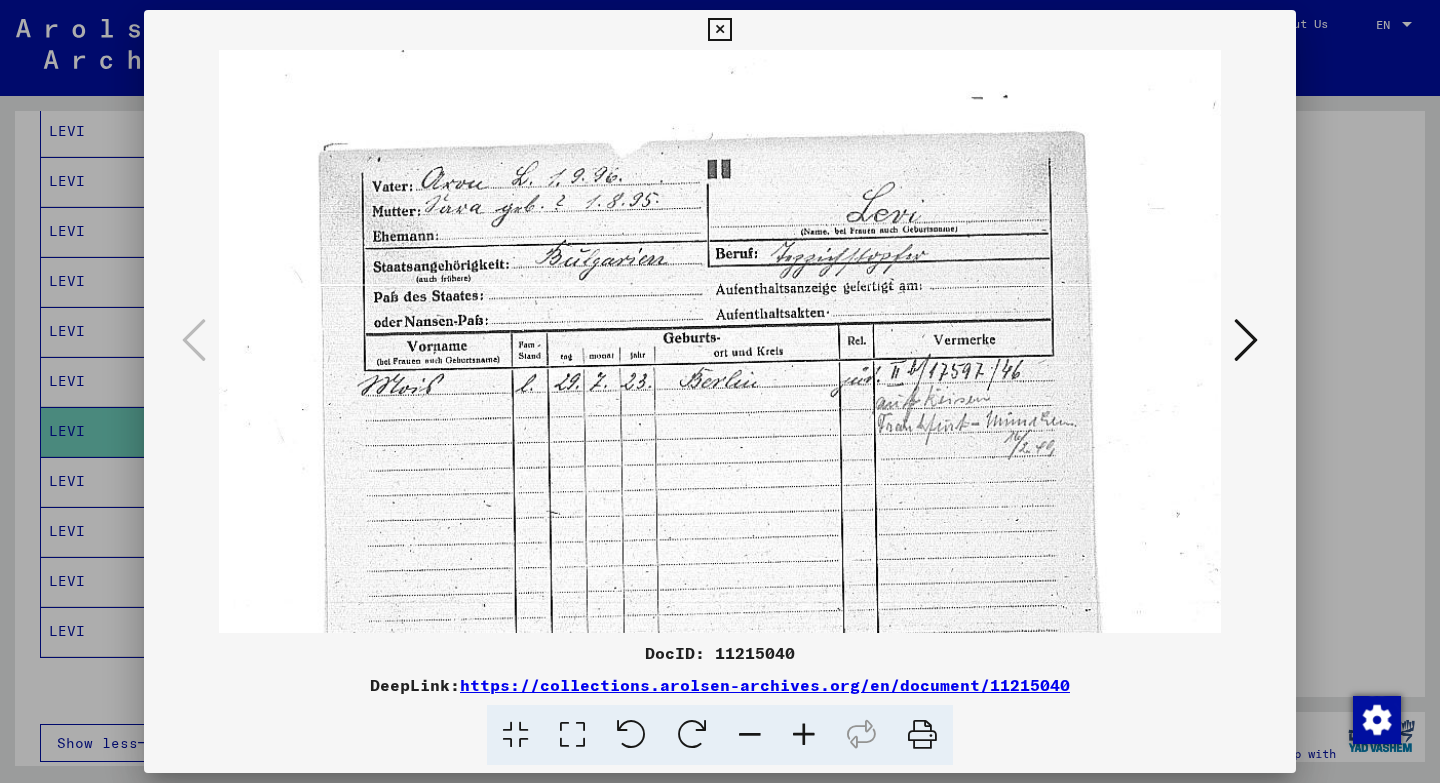 click at bounding box center (804, 735) 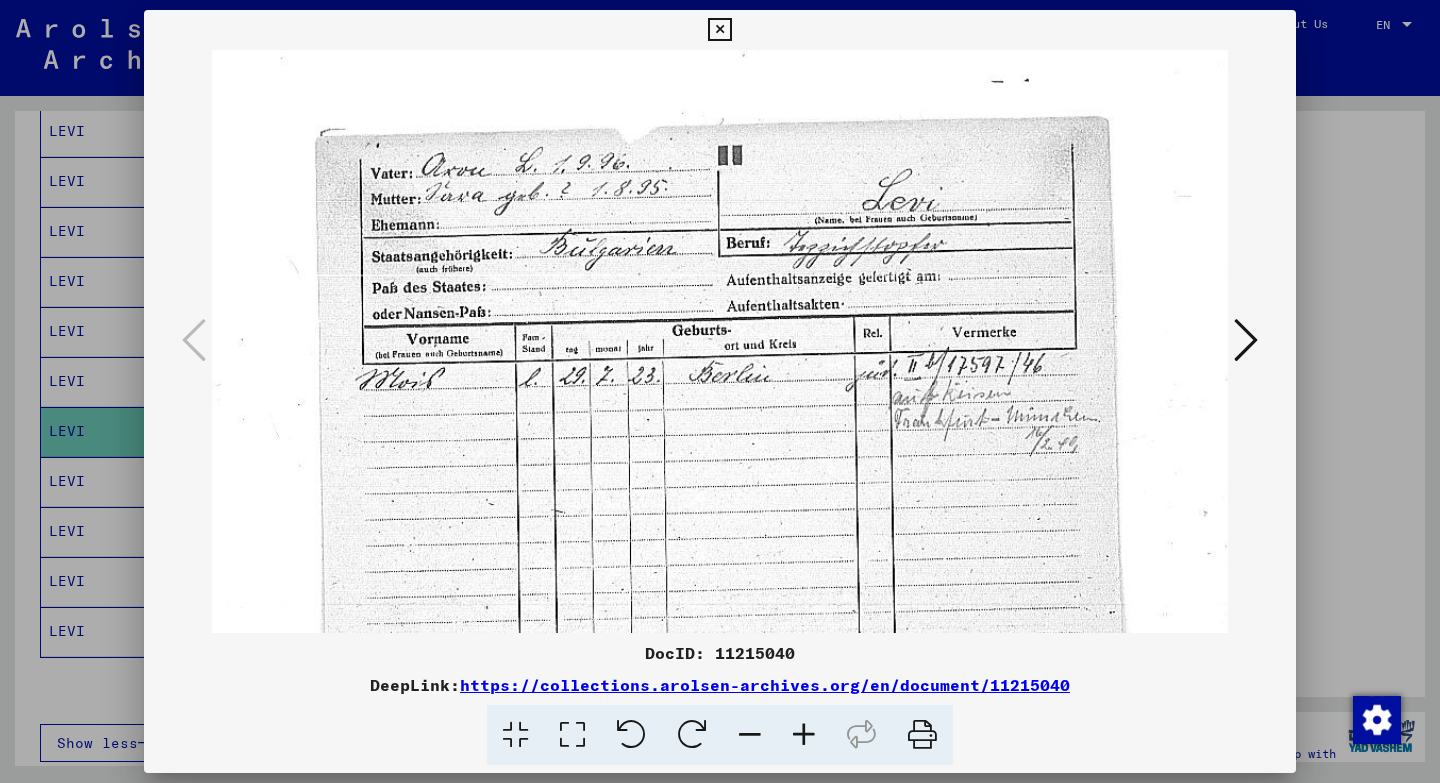 scroll, scrollTop: 33, scrollLeft: 0, axis: vertical 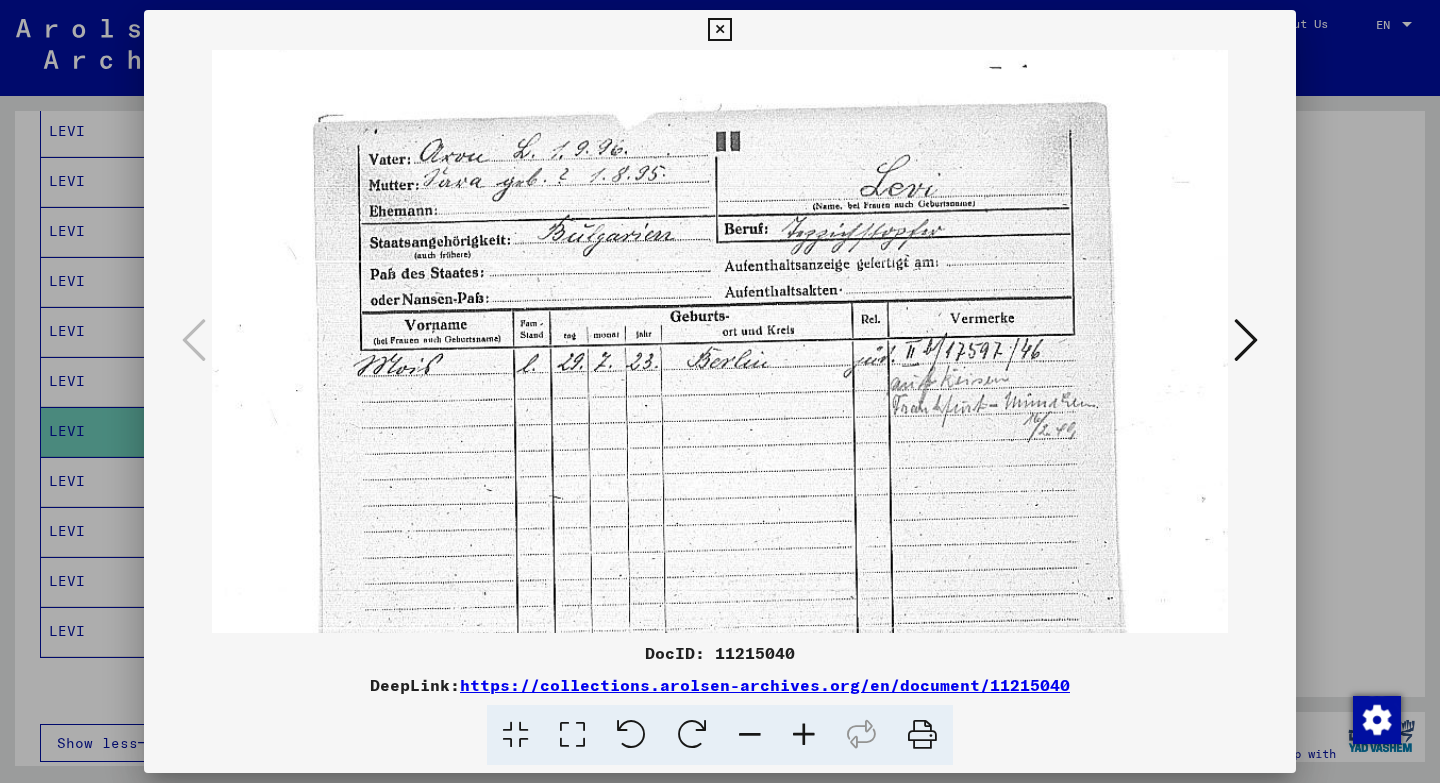 drag, startPoint x: 762, startPoint y: 304, endPoint x: 776, endPoint y: 272, distance: 34.928497 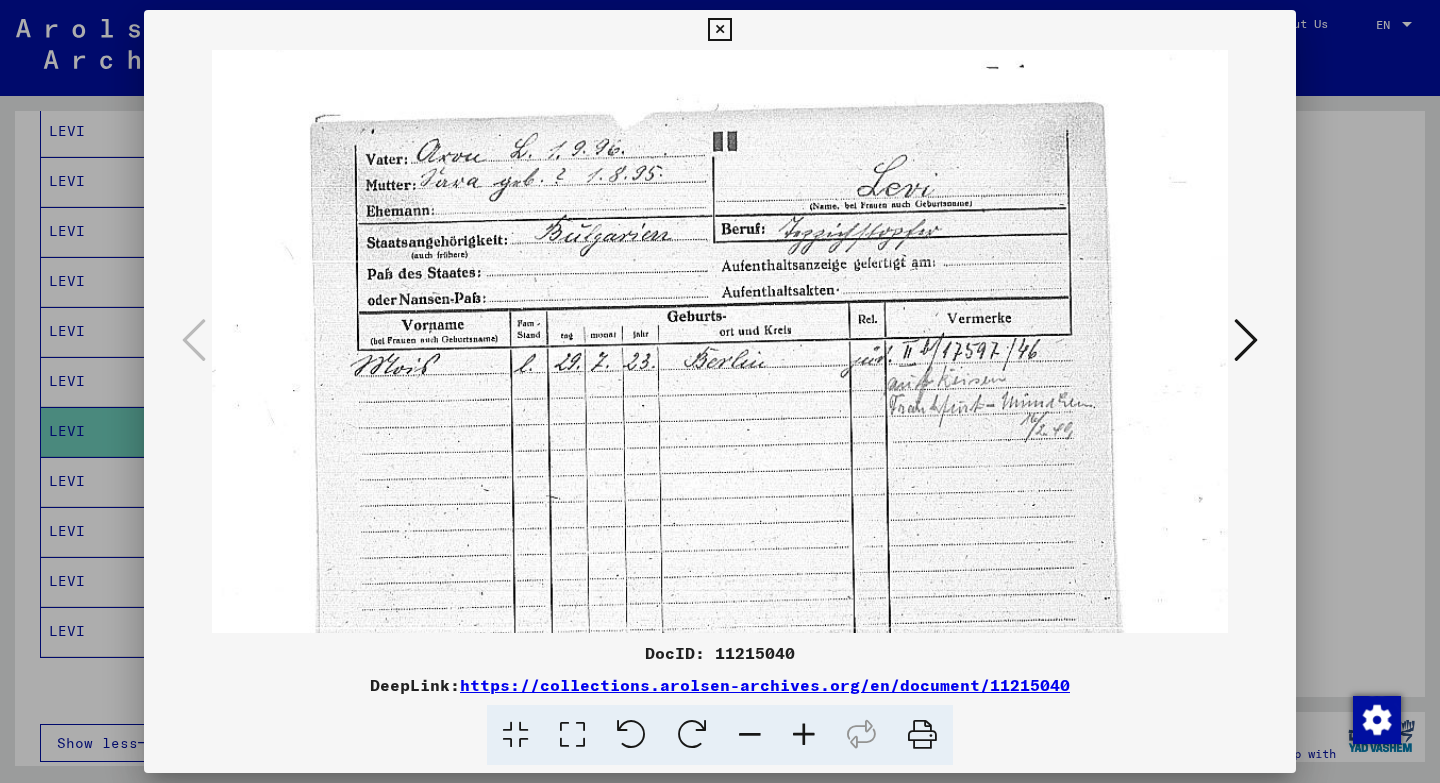 click at bounding box center [719, 30] 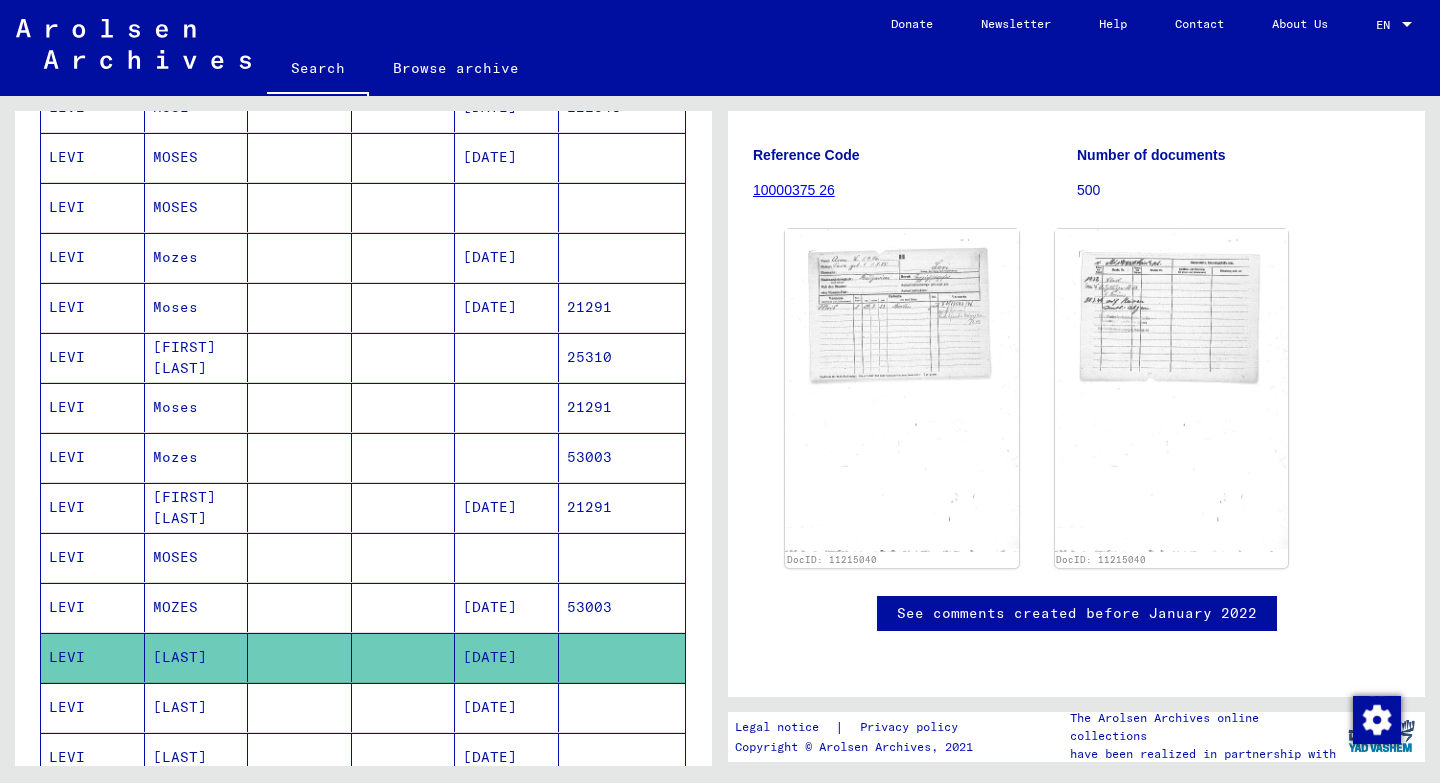 scroll, scrollTop: 733, scrollLeft: 0, axis: vertical 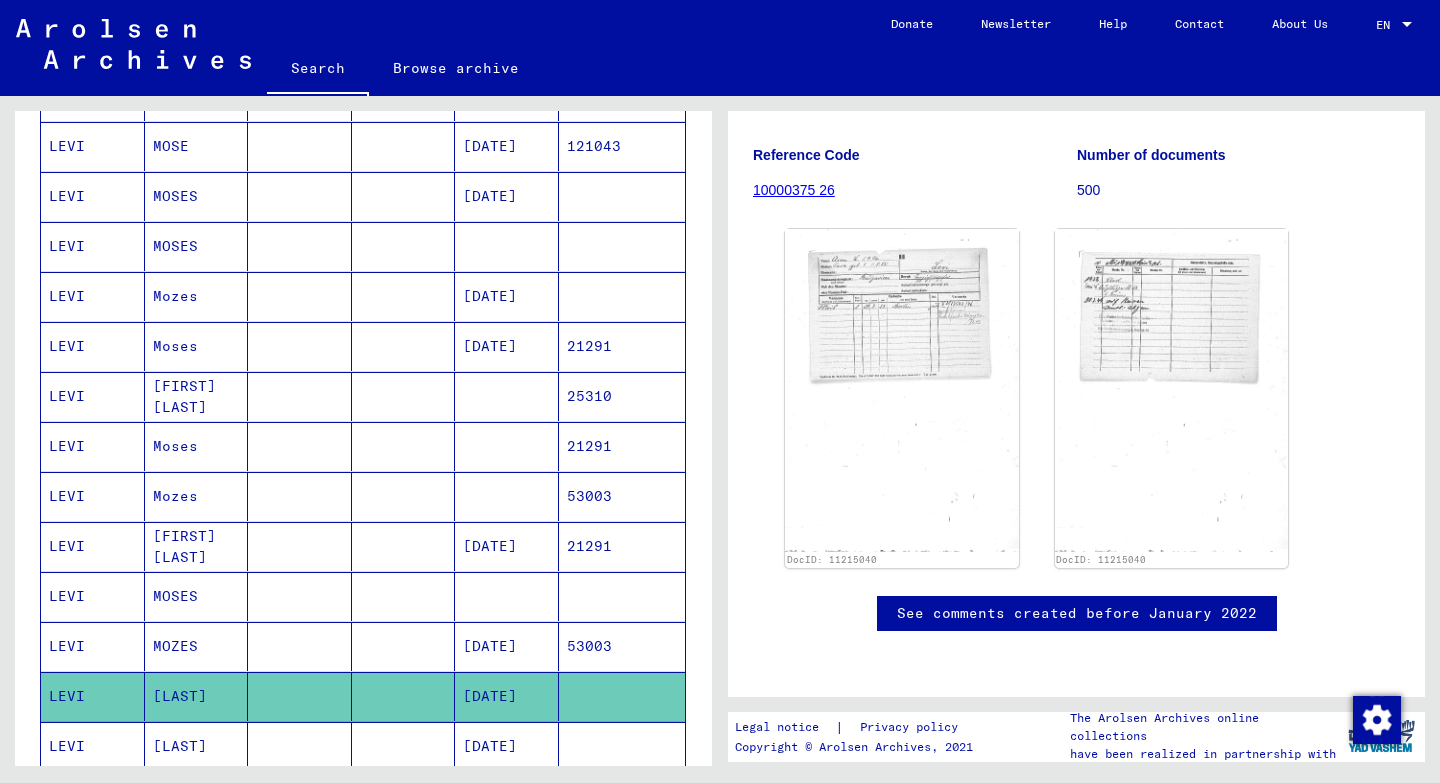 click on "Mozes" at bounding box center (197, 346) 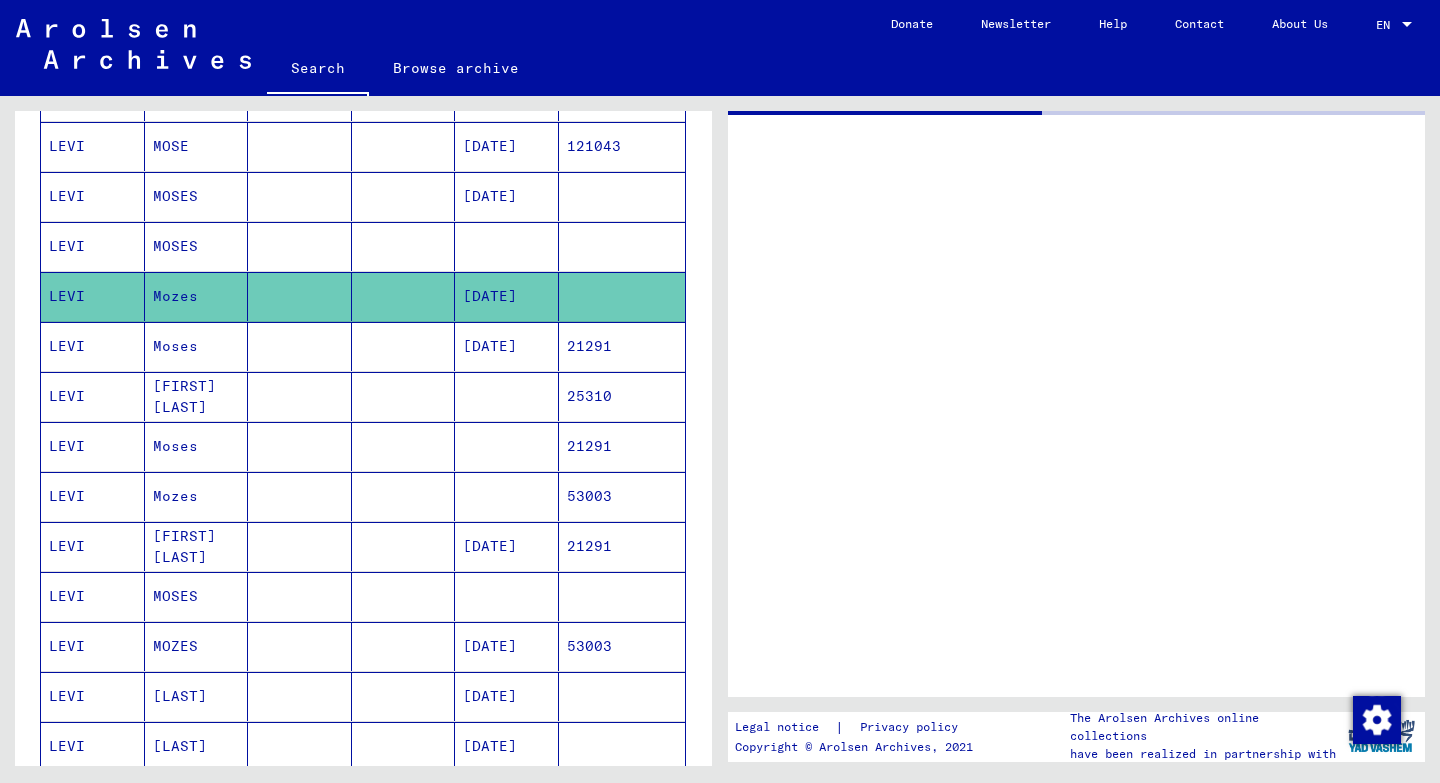 scroll, scrollTop: 0, scrollLeft: 0, axis: both 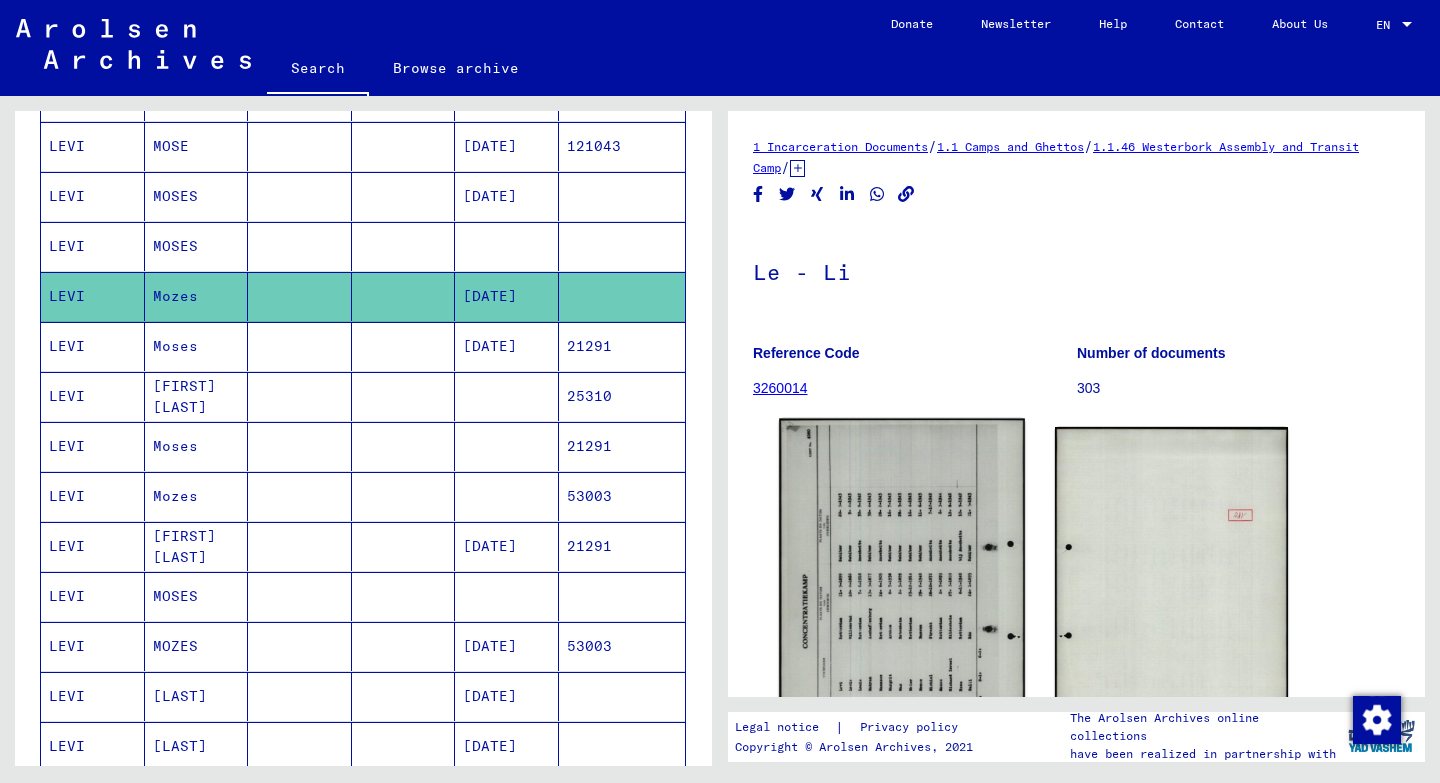 click 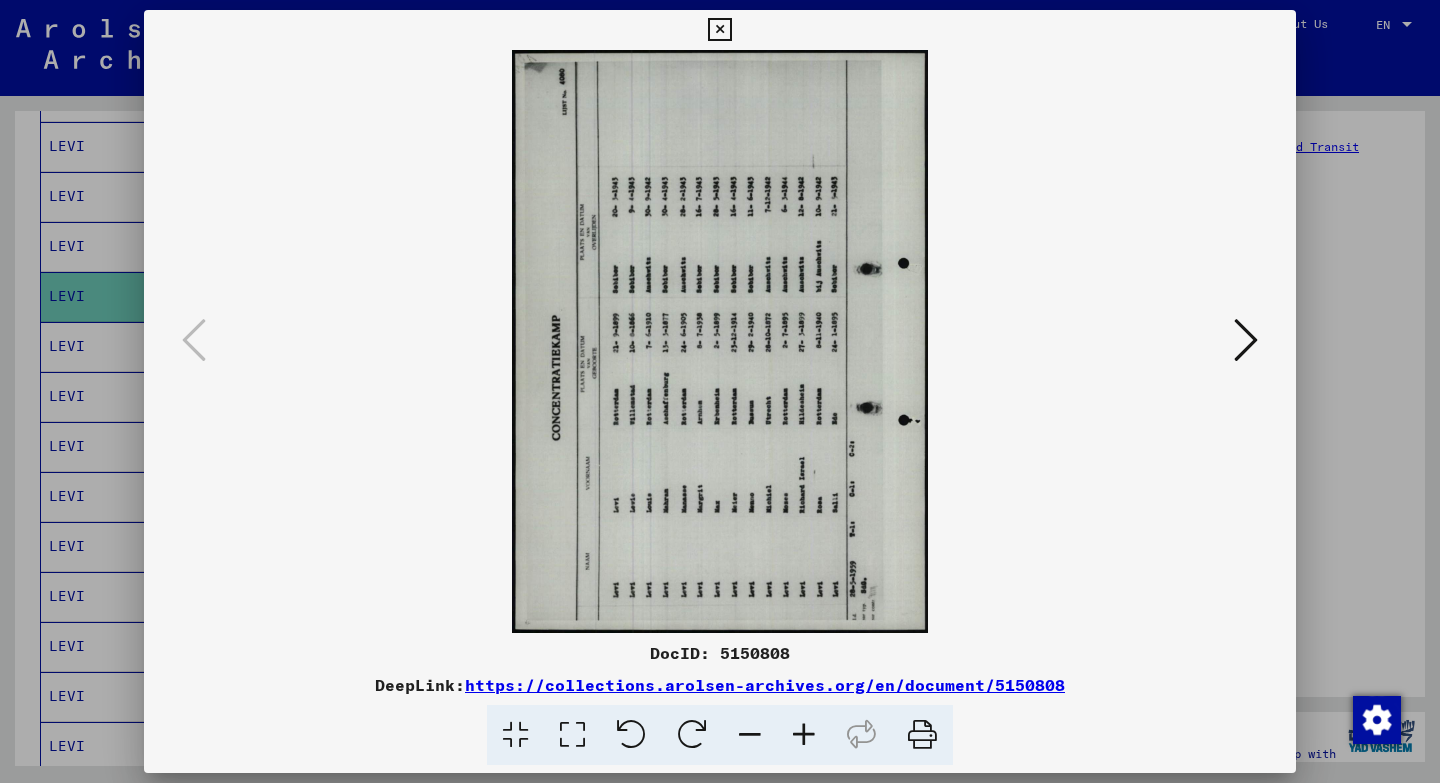 click at bounding box center [692, 735] 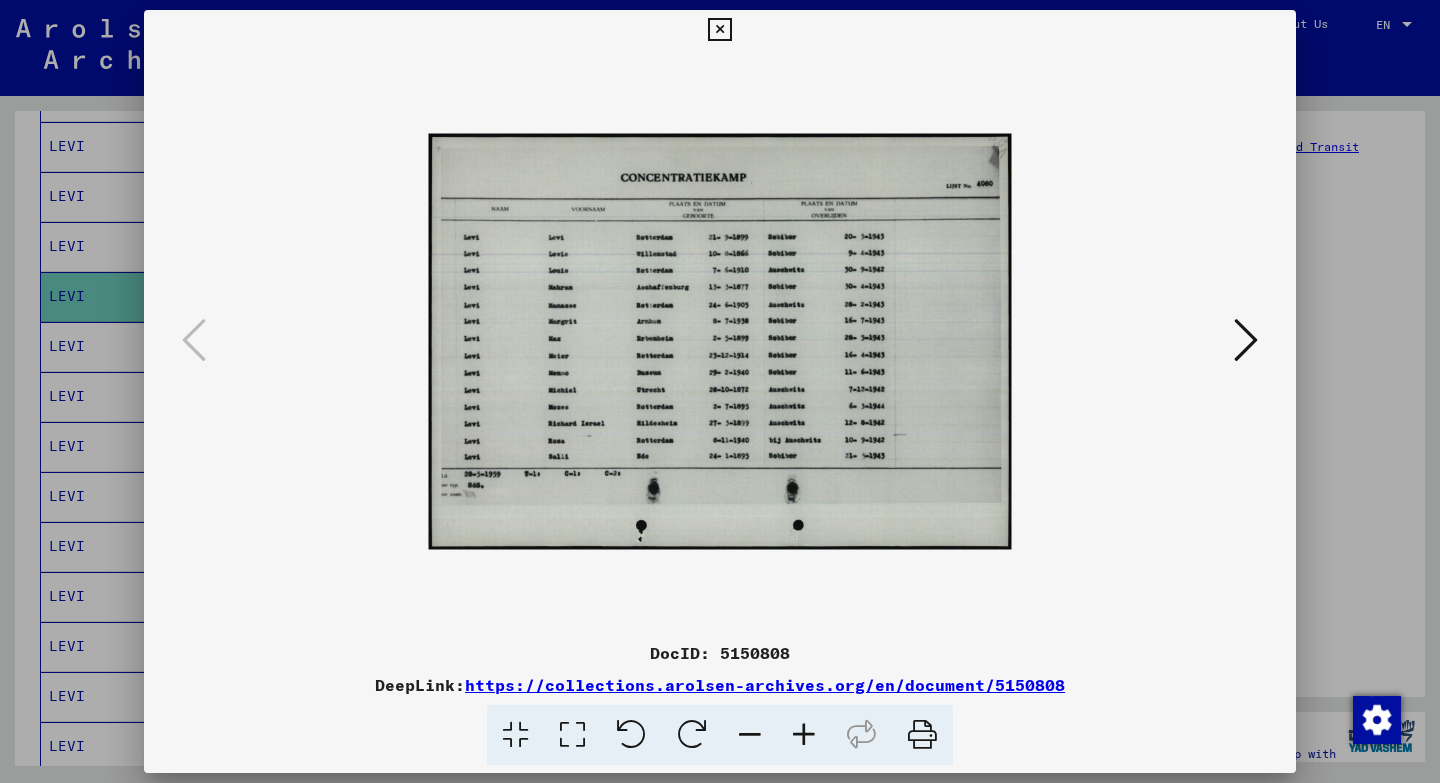 click at bounding box center (804, 735) 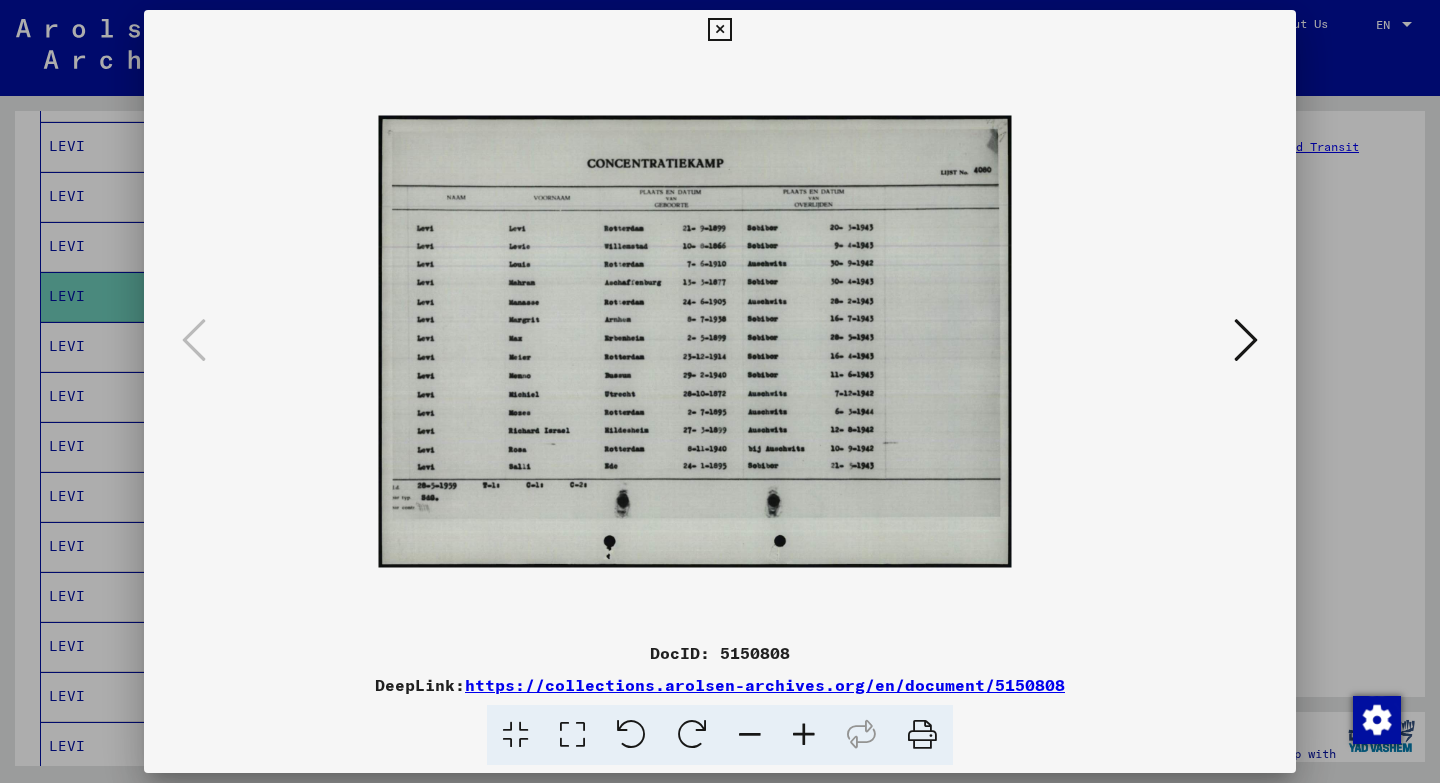 click at bounding box center [804, 735] 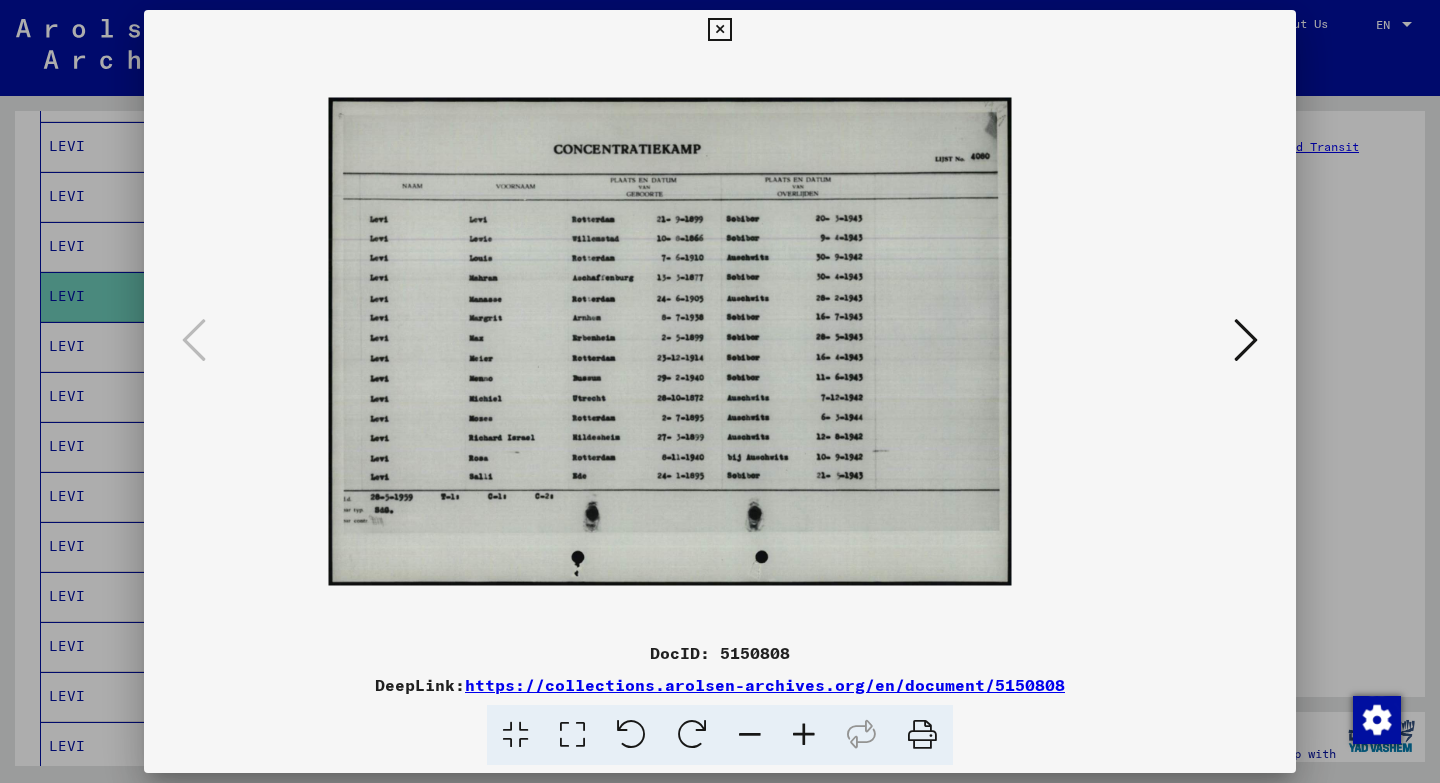 click at bounding box center (804, 735) 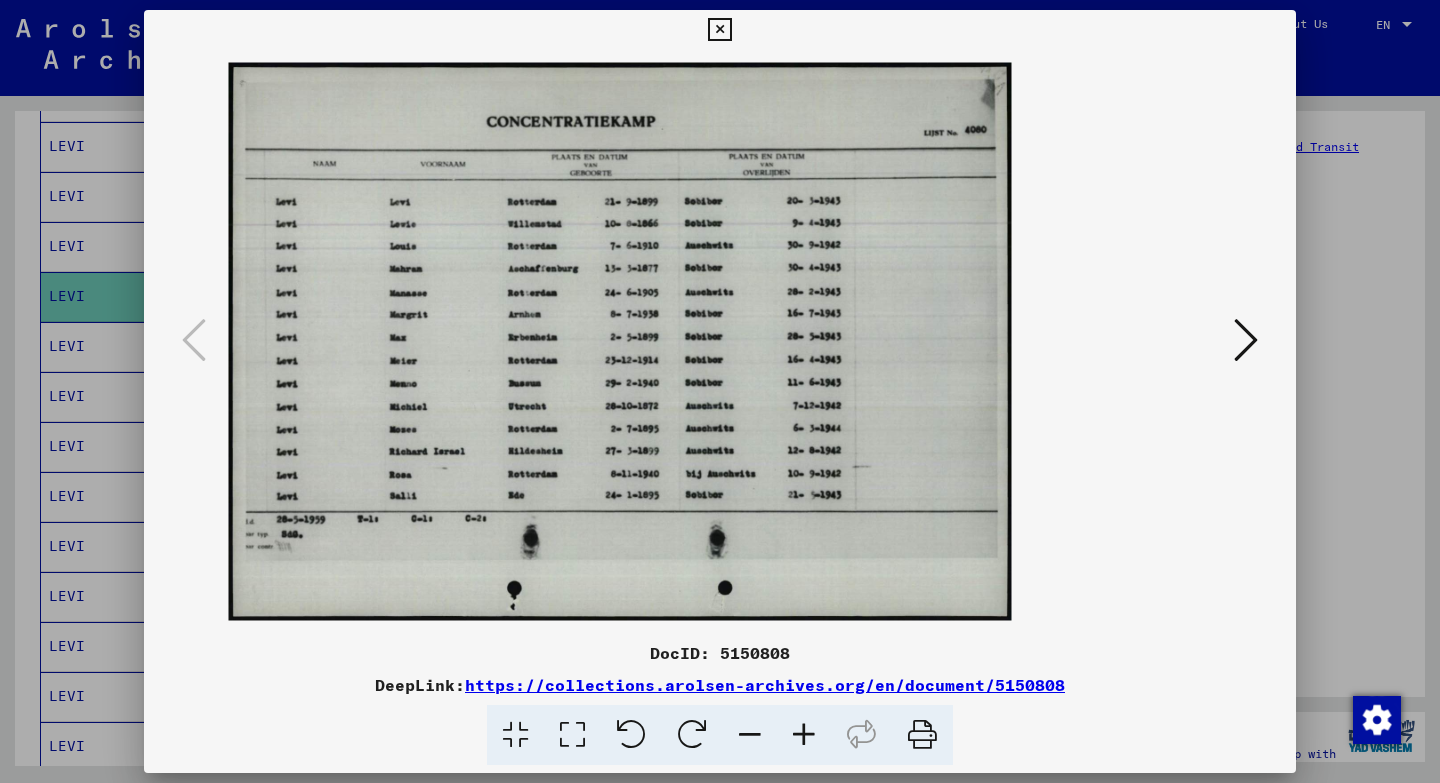 click at bounding box center [804, 735] 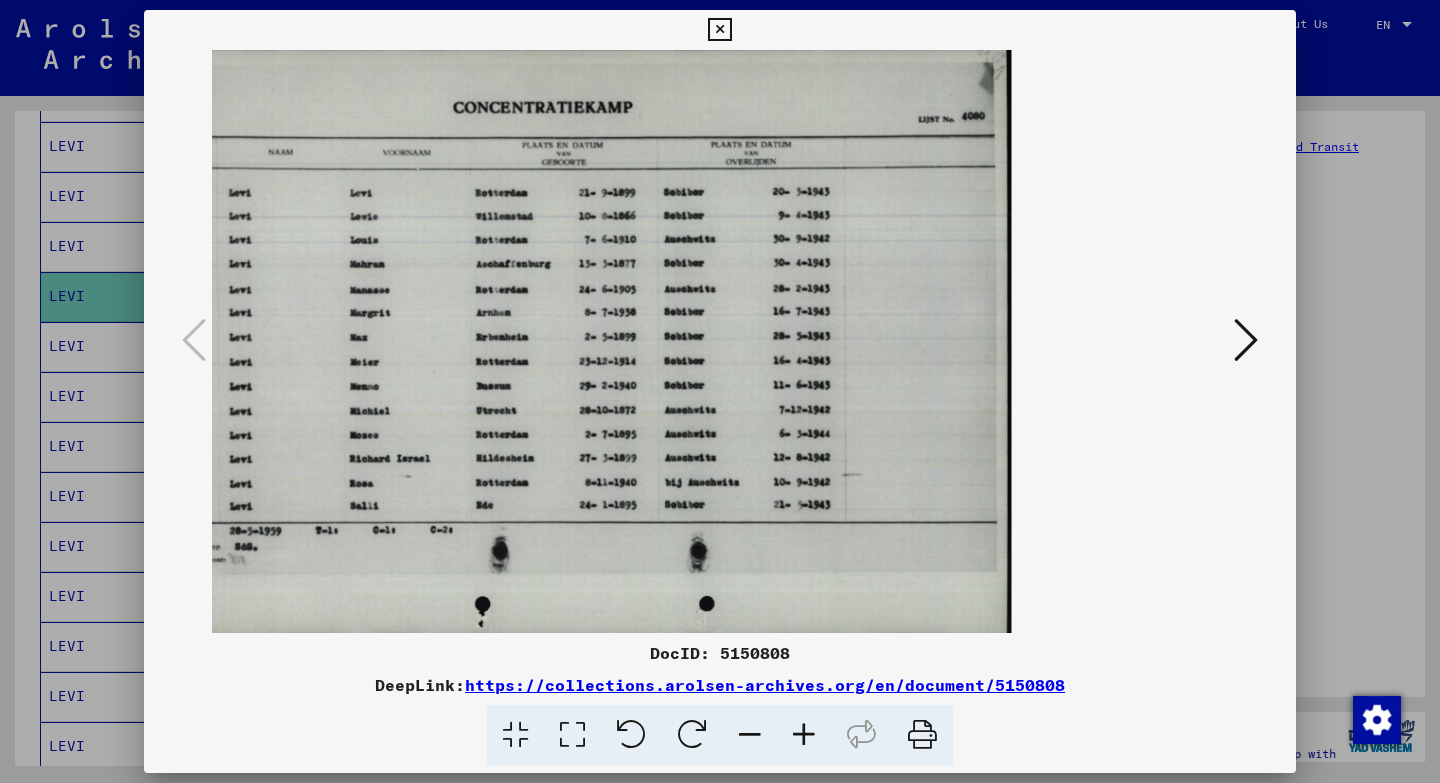 click at bounding box center [804, 735] 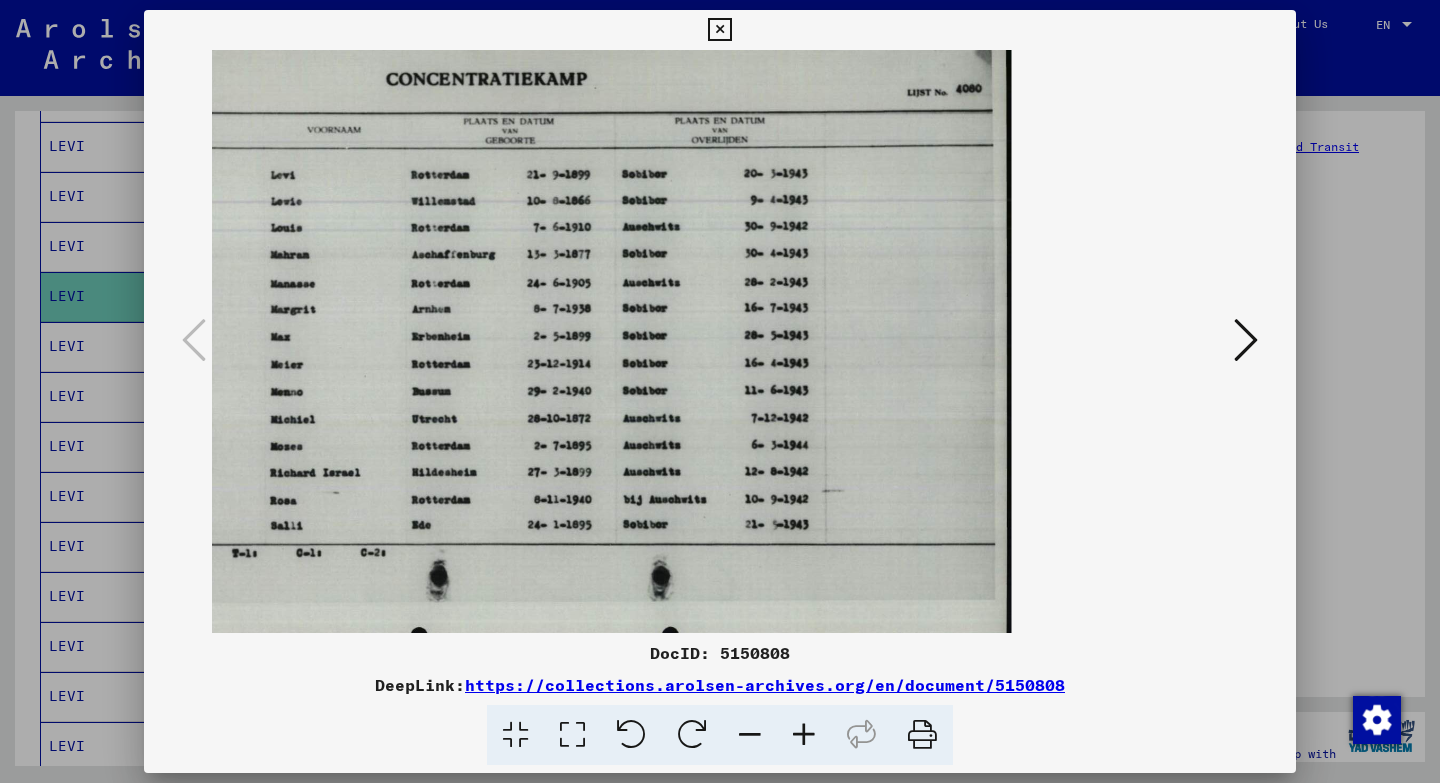 click at bounding box center (804, 735) 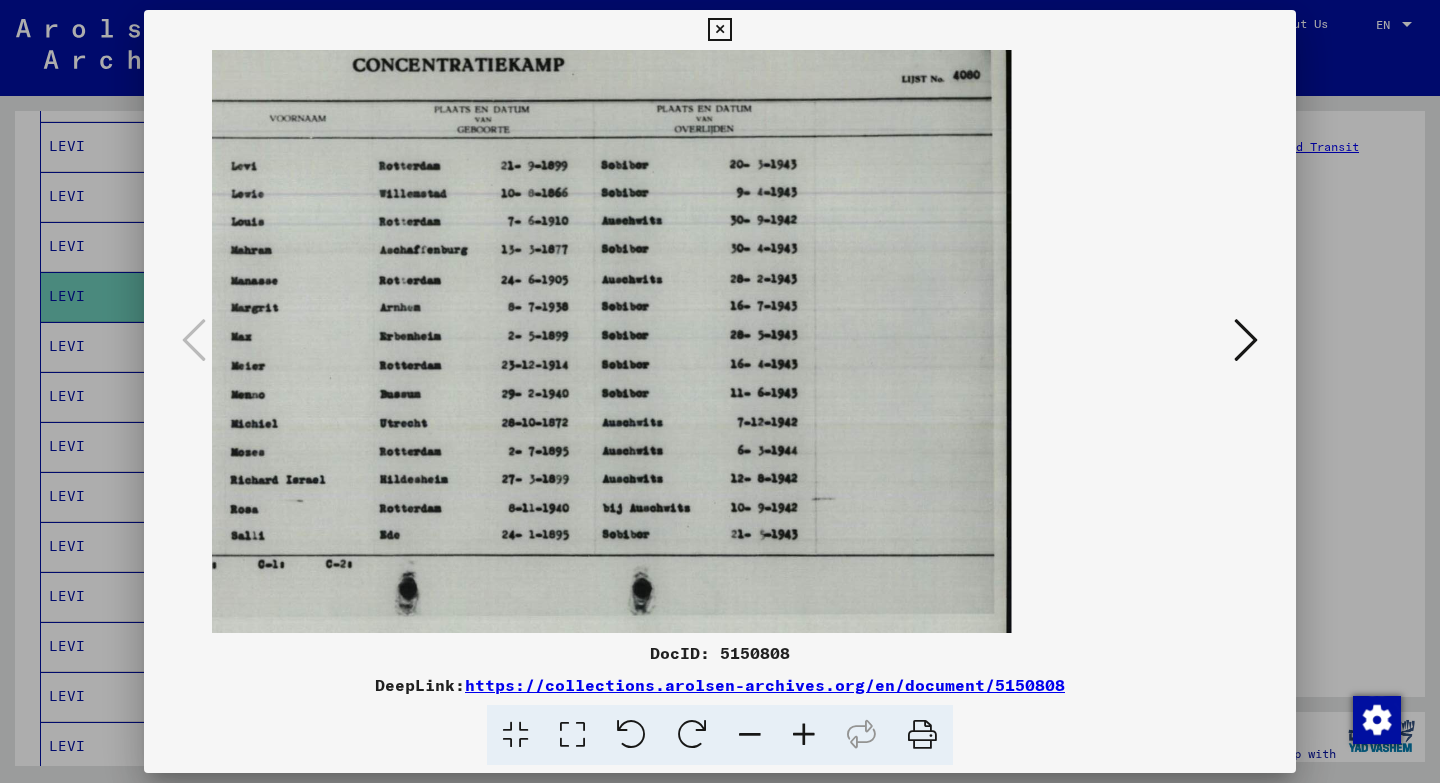 drag, startPoint x: 505, startPoint y: 450, endPoint x: 786, endPoint y: 517, distance: 288.87714 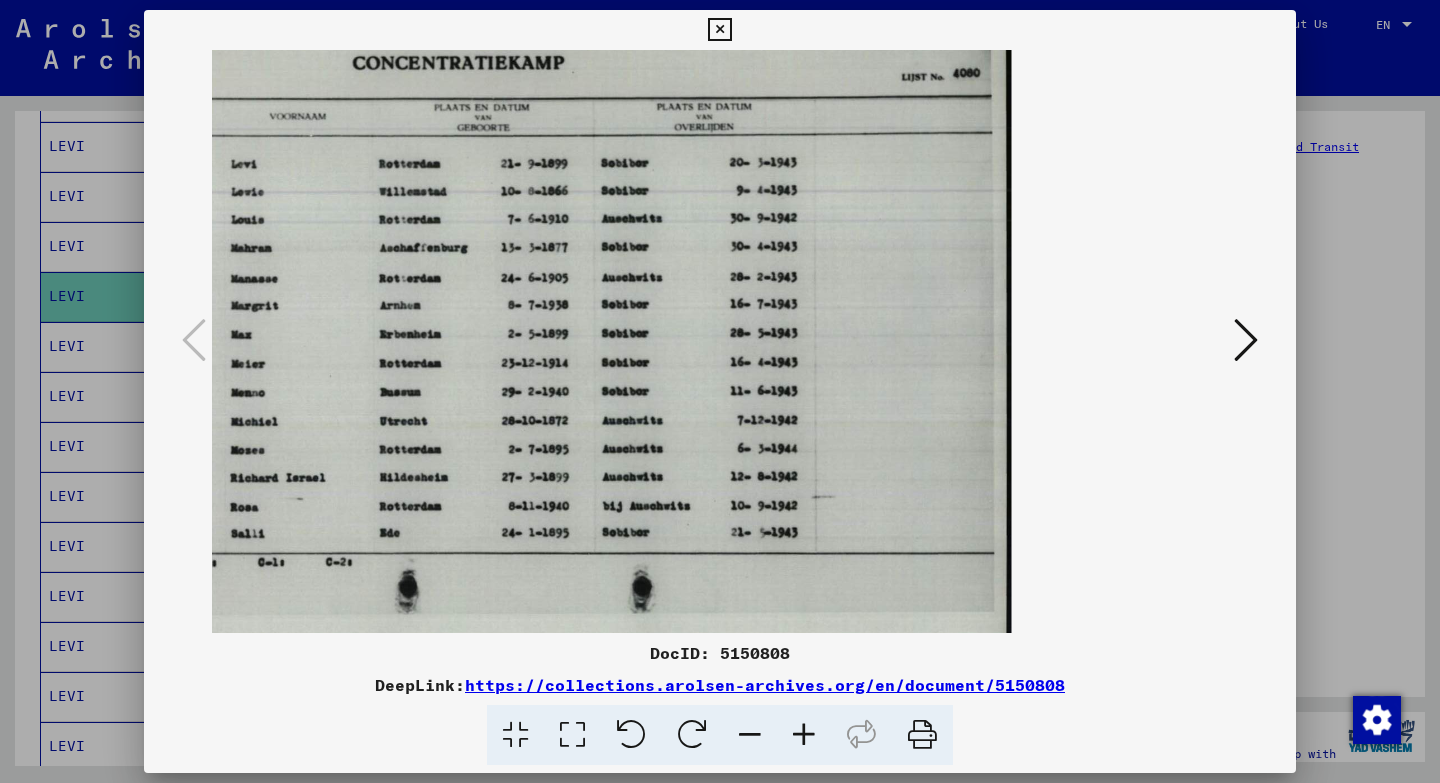 scroll, scrollTop: 0, scrollLeft: 0, axis: both 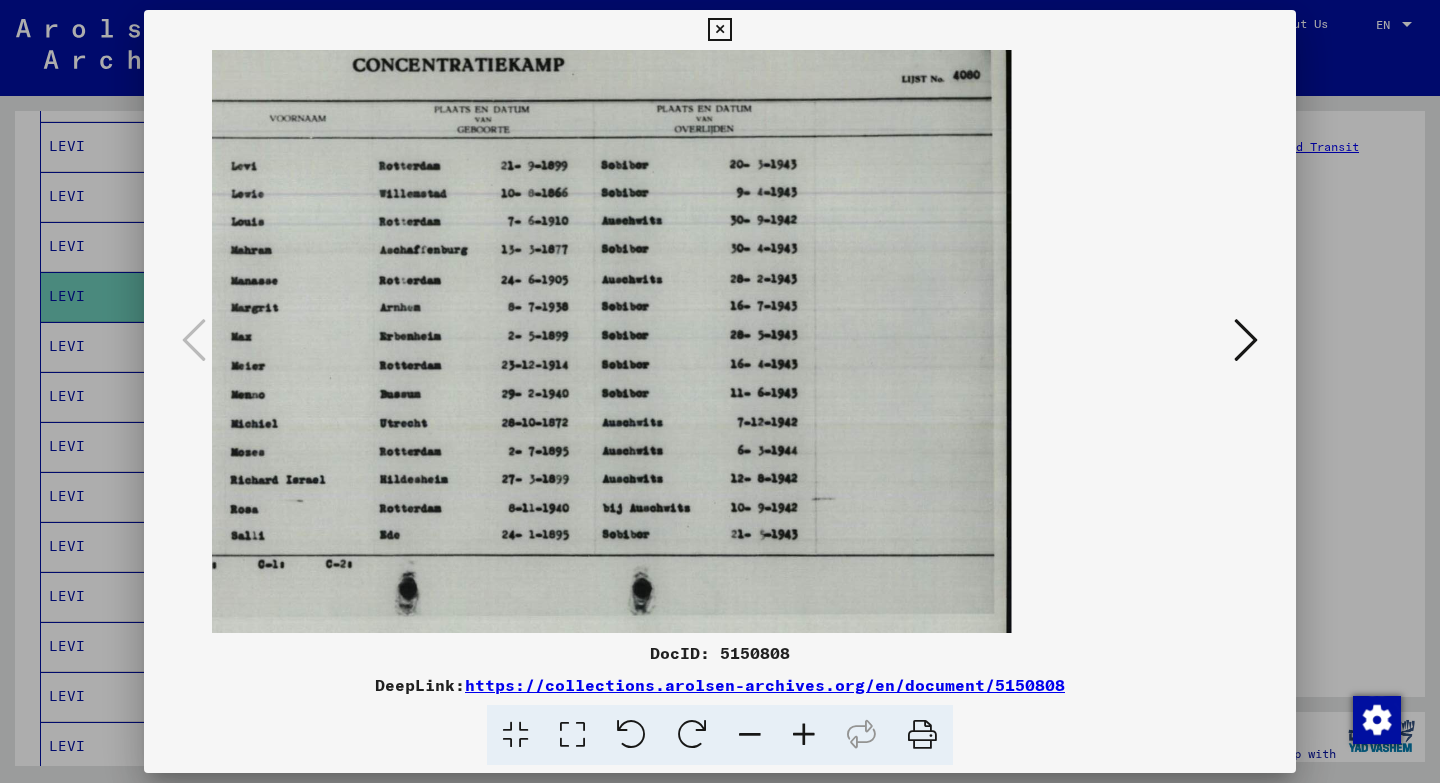 drag, startPoint x: 545, startPoint y: 322, endPoint x: 598, endPoint y: 324, distance: 53.037724 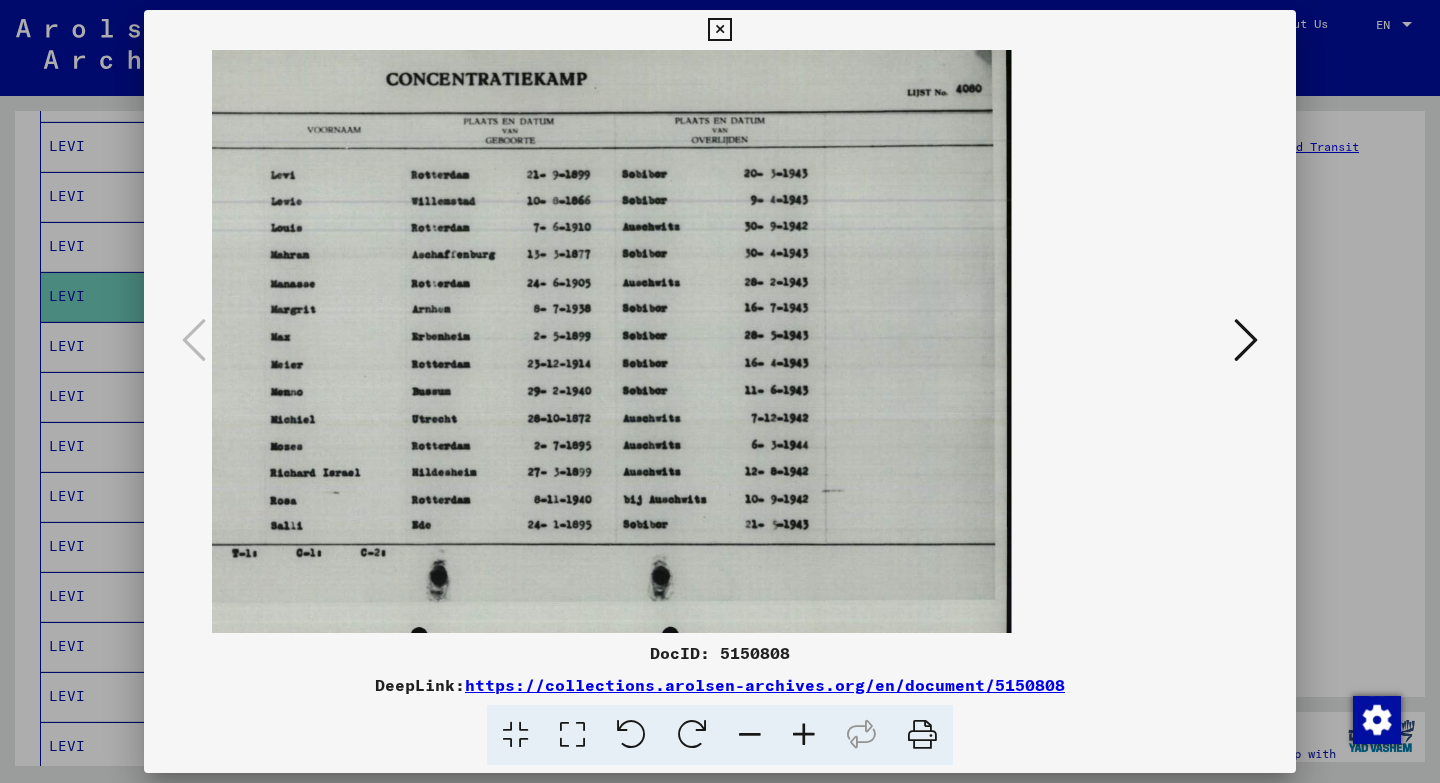 click at bounding box center (750, 735) 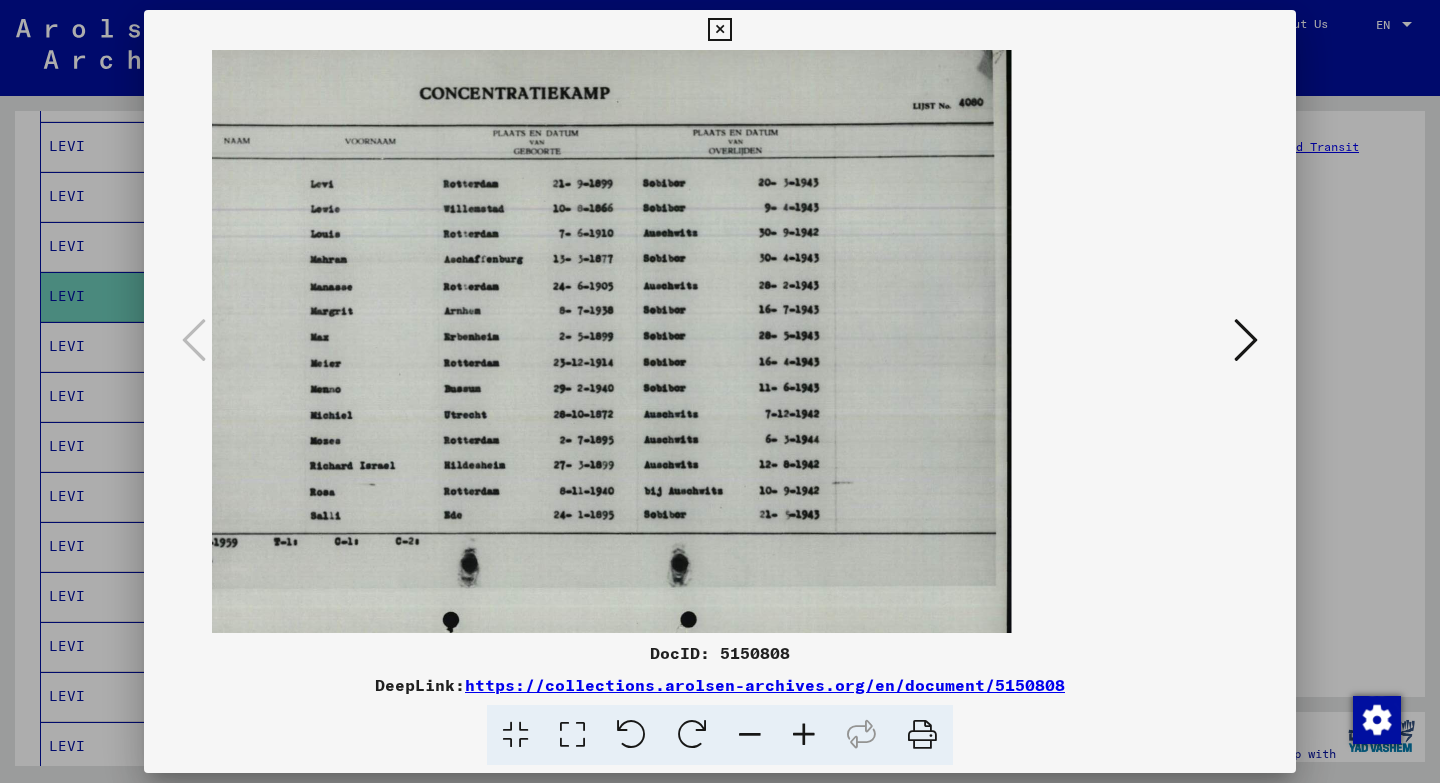 click at bounding box center (750, 735) 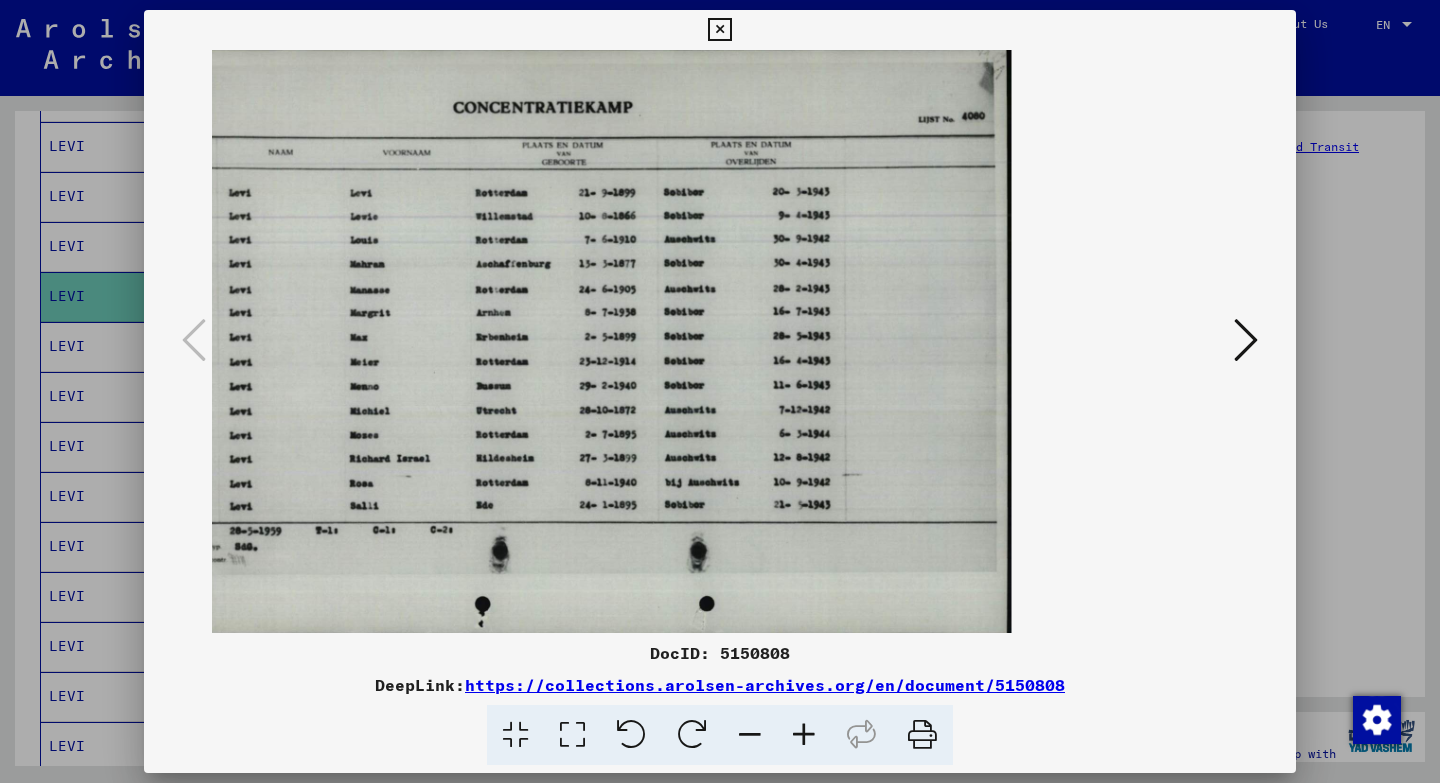 click at bounding box center (719, 30) 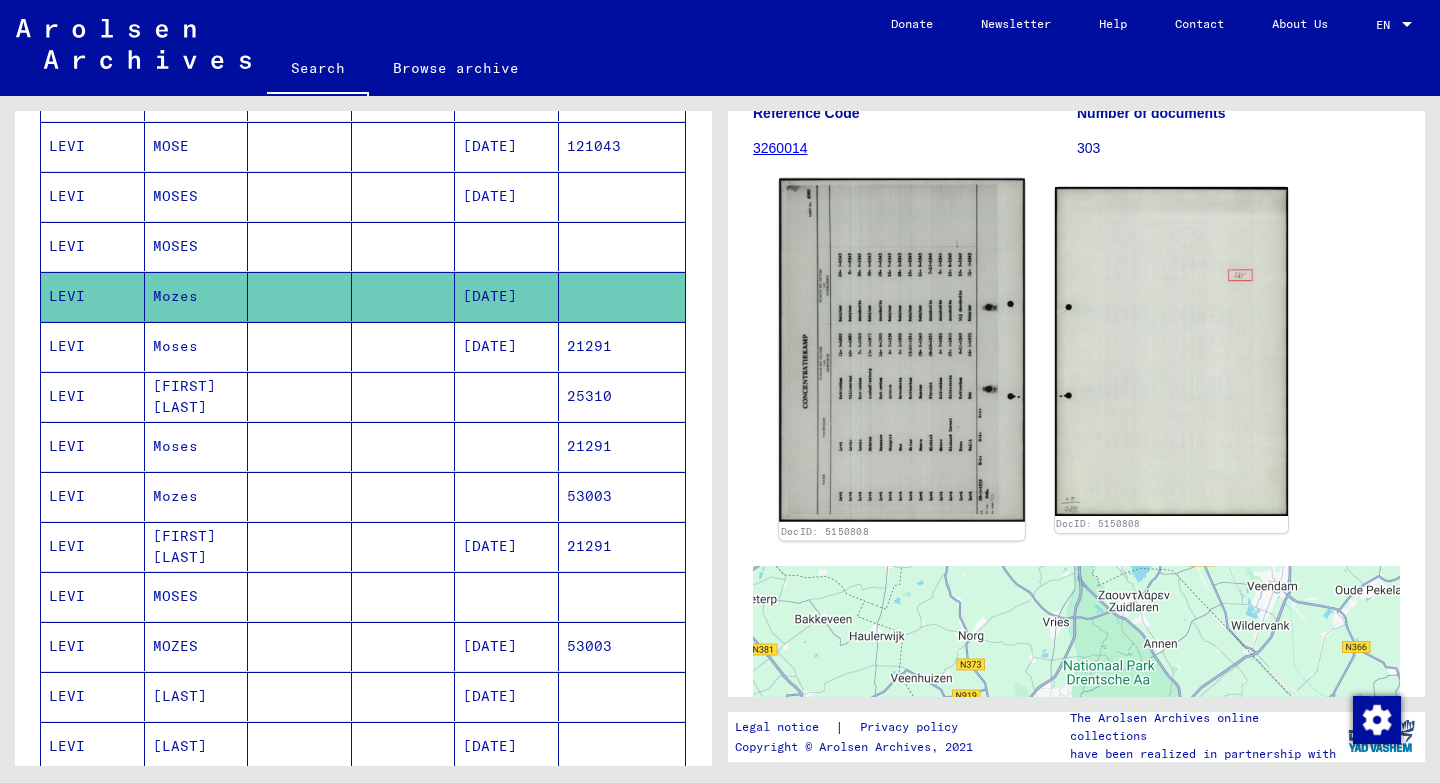 scroll, scrollTop: 237, scrollLeft: 0, axis: vertical 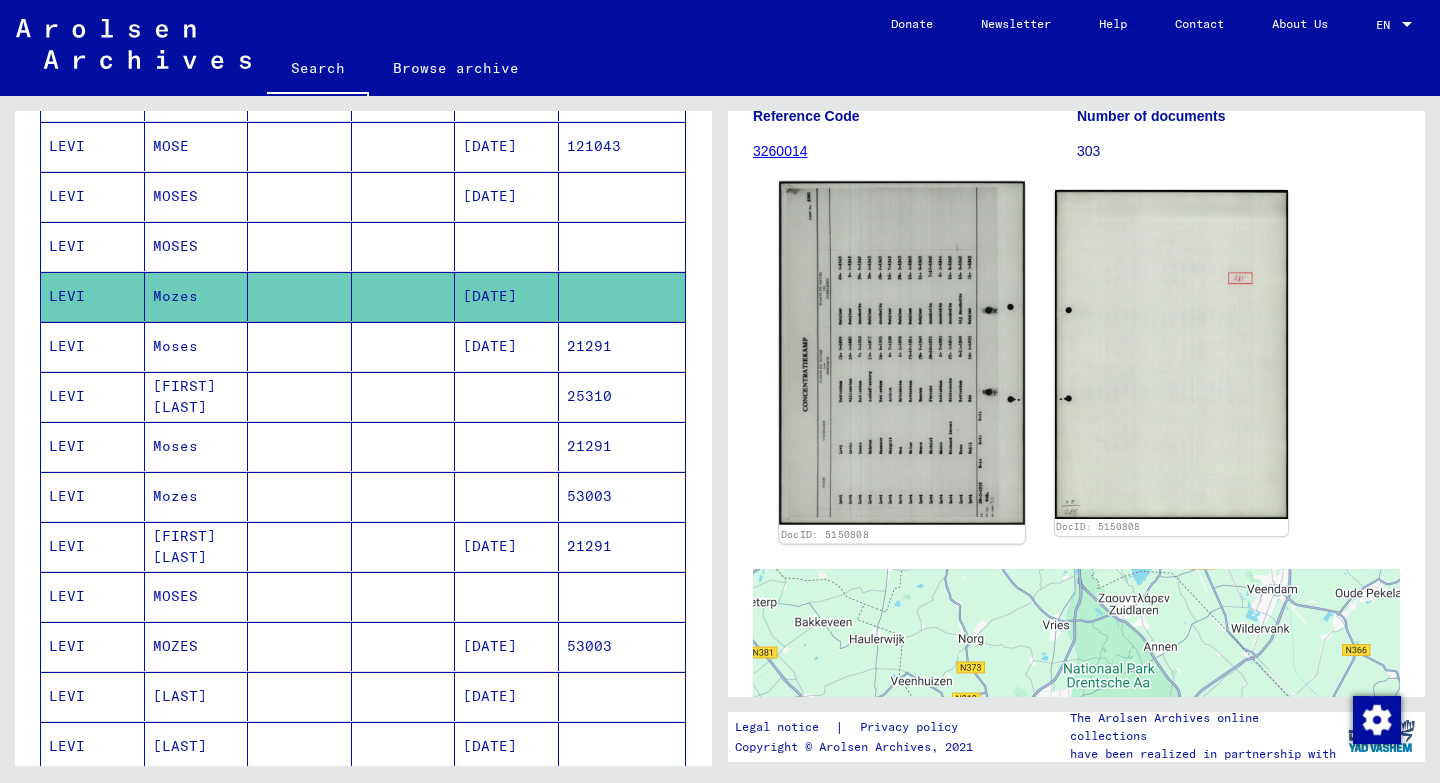 click 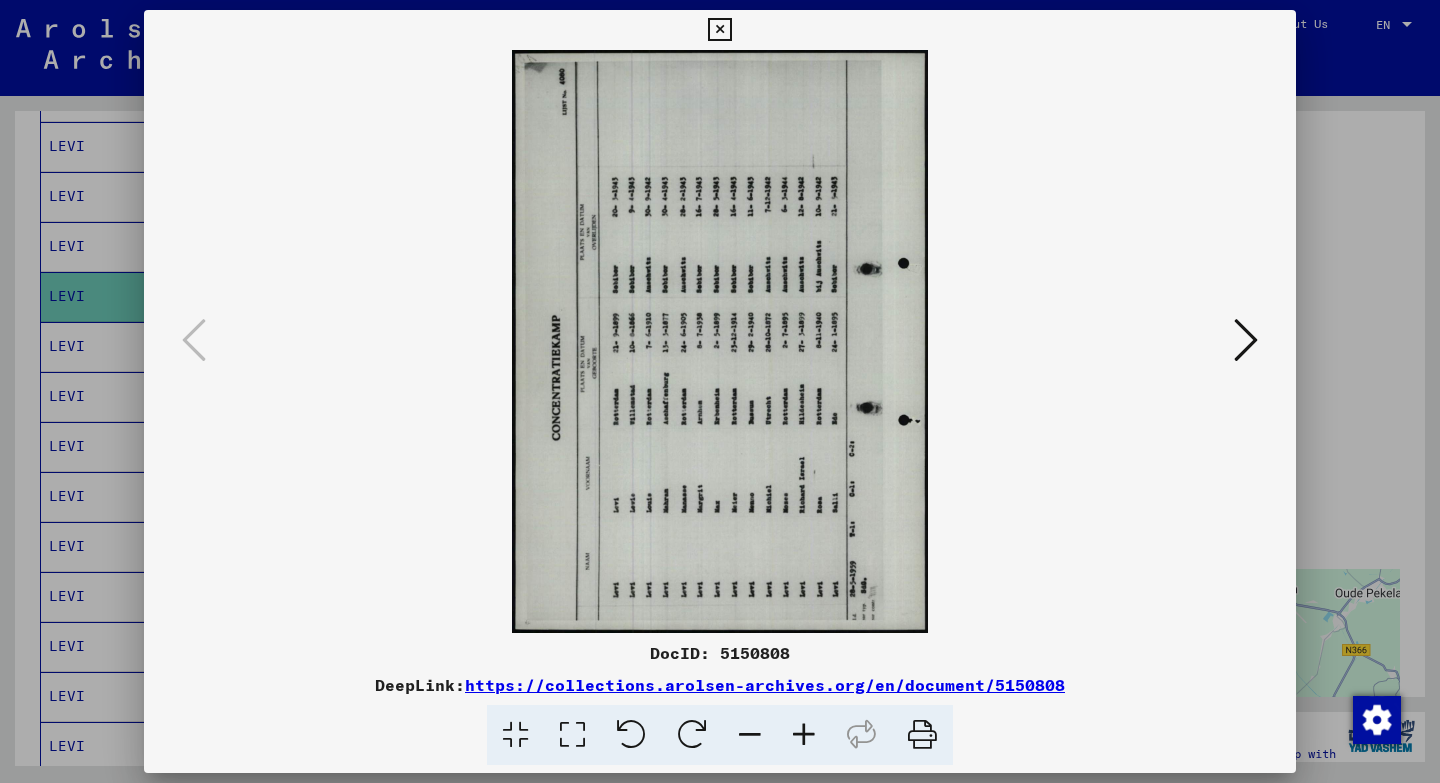 click at bounding box center (692, 735) 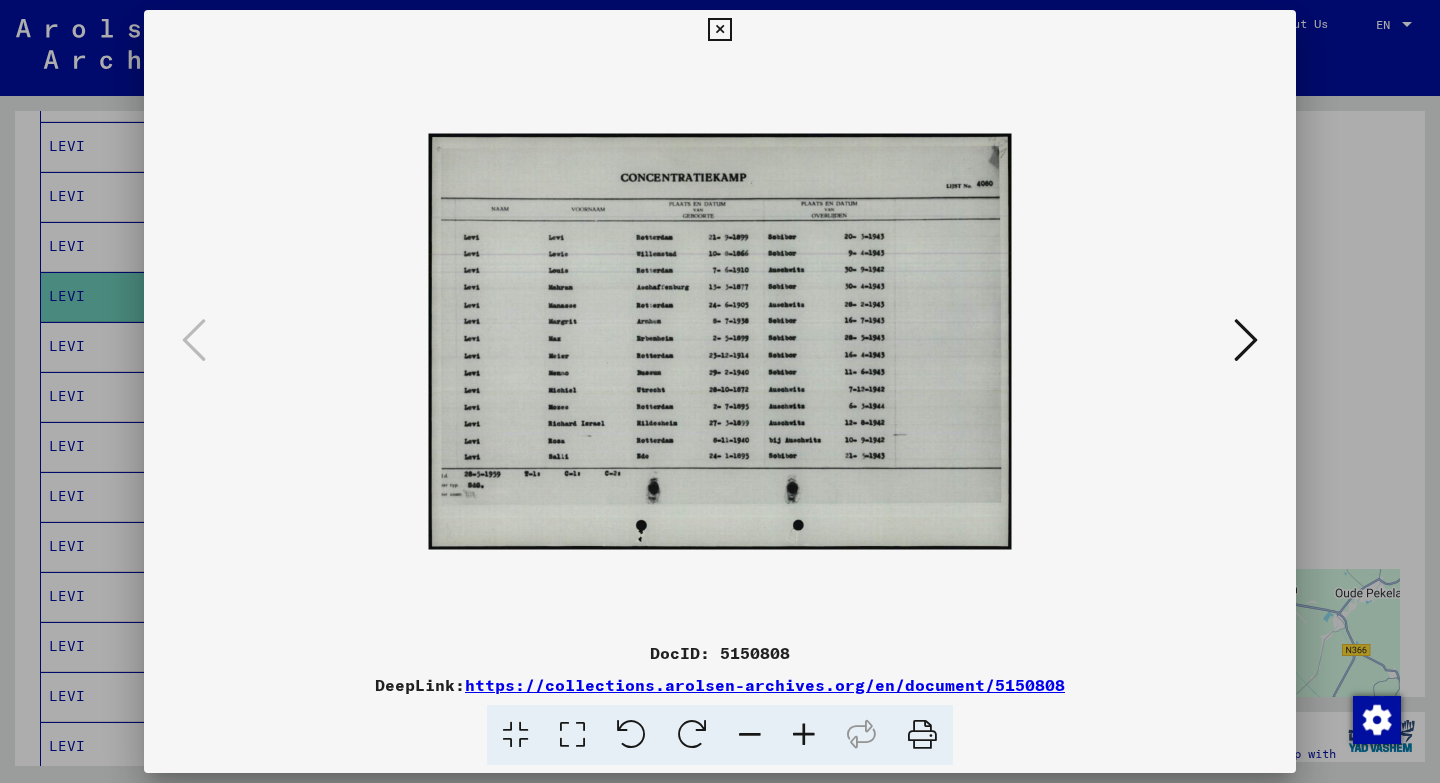 click at bounding box center [804, 735] 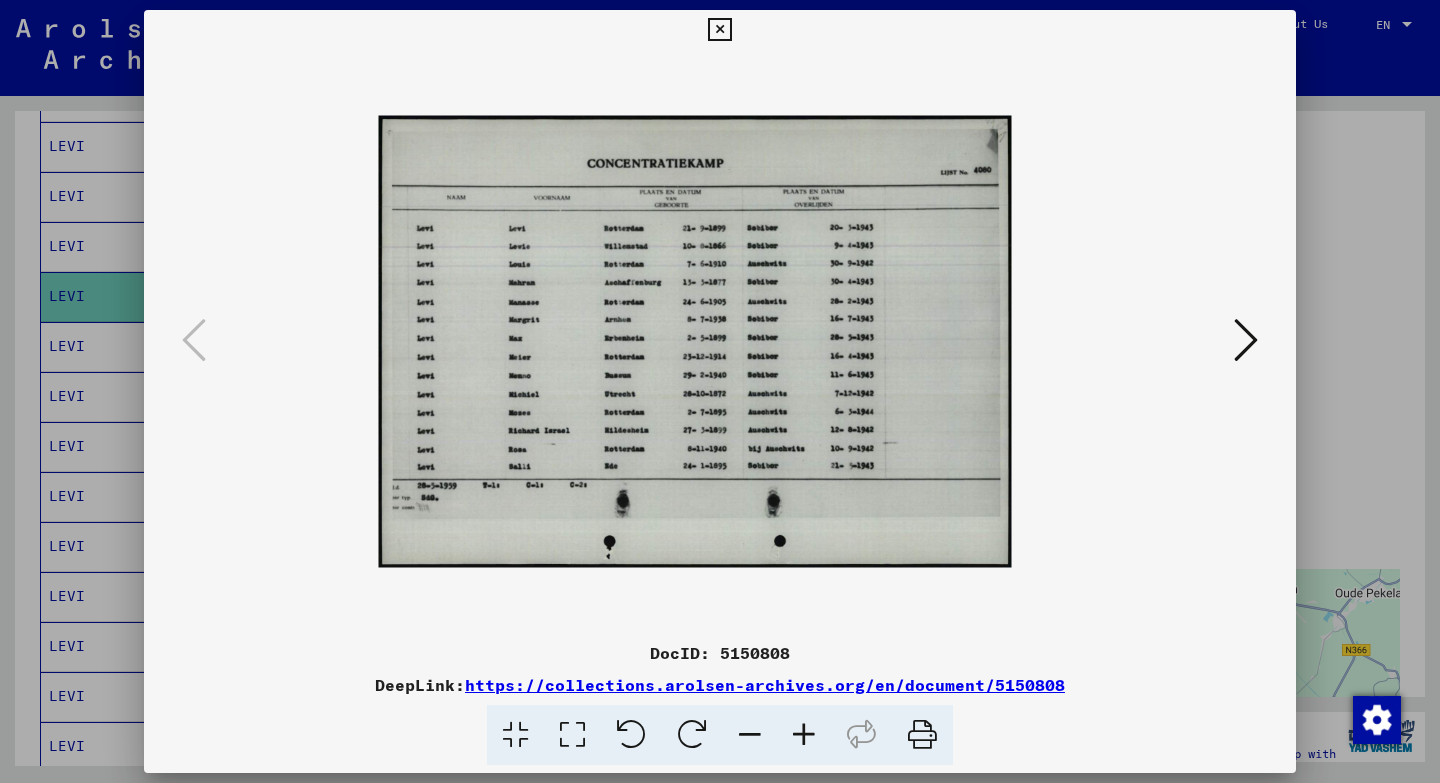 click at bounding box center [804, 735] 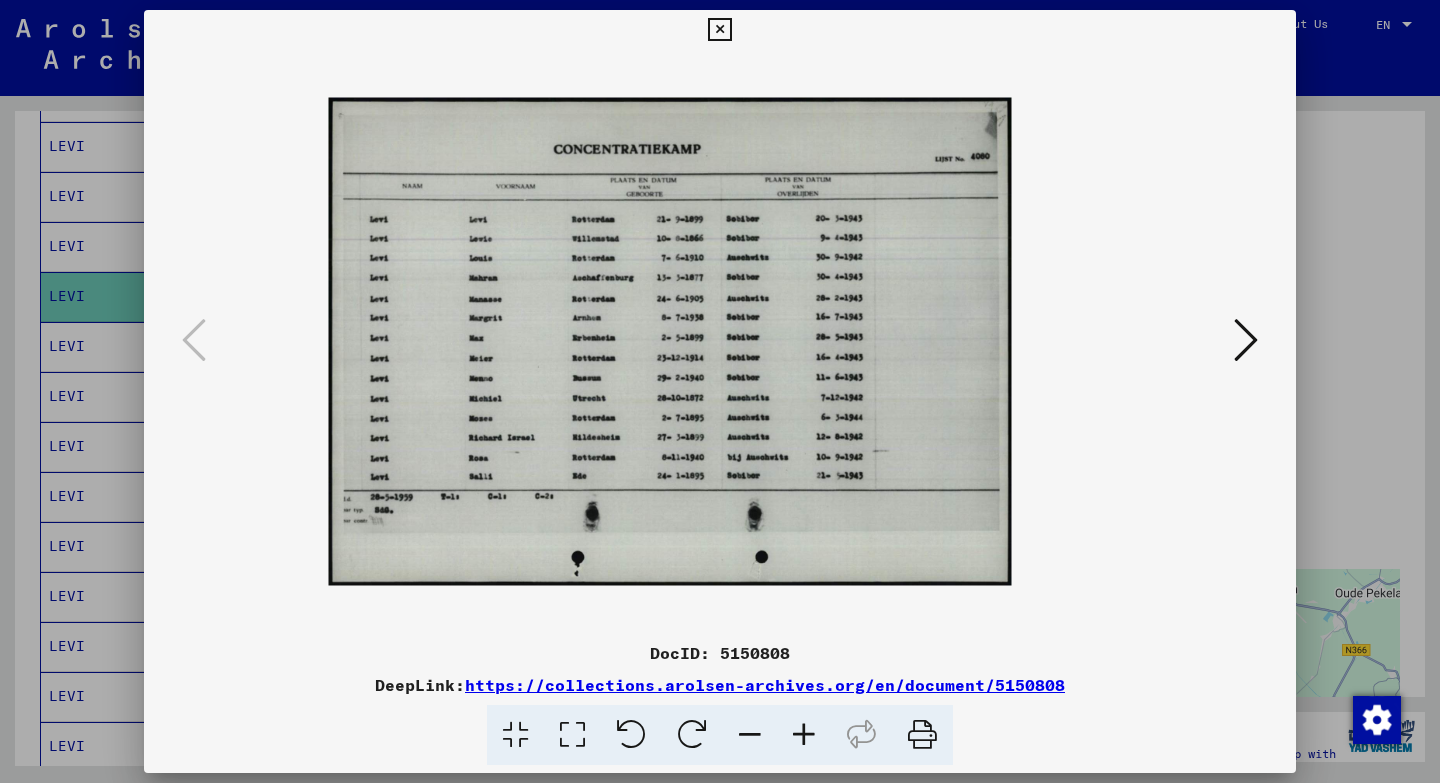 click at bounding box center [804, 735] 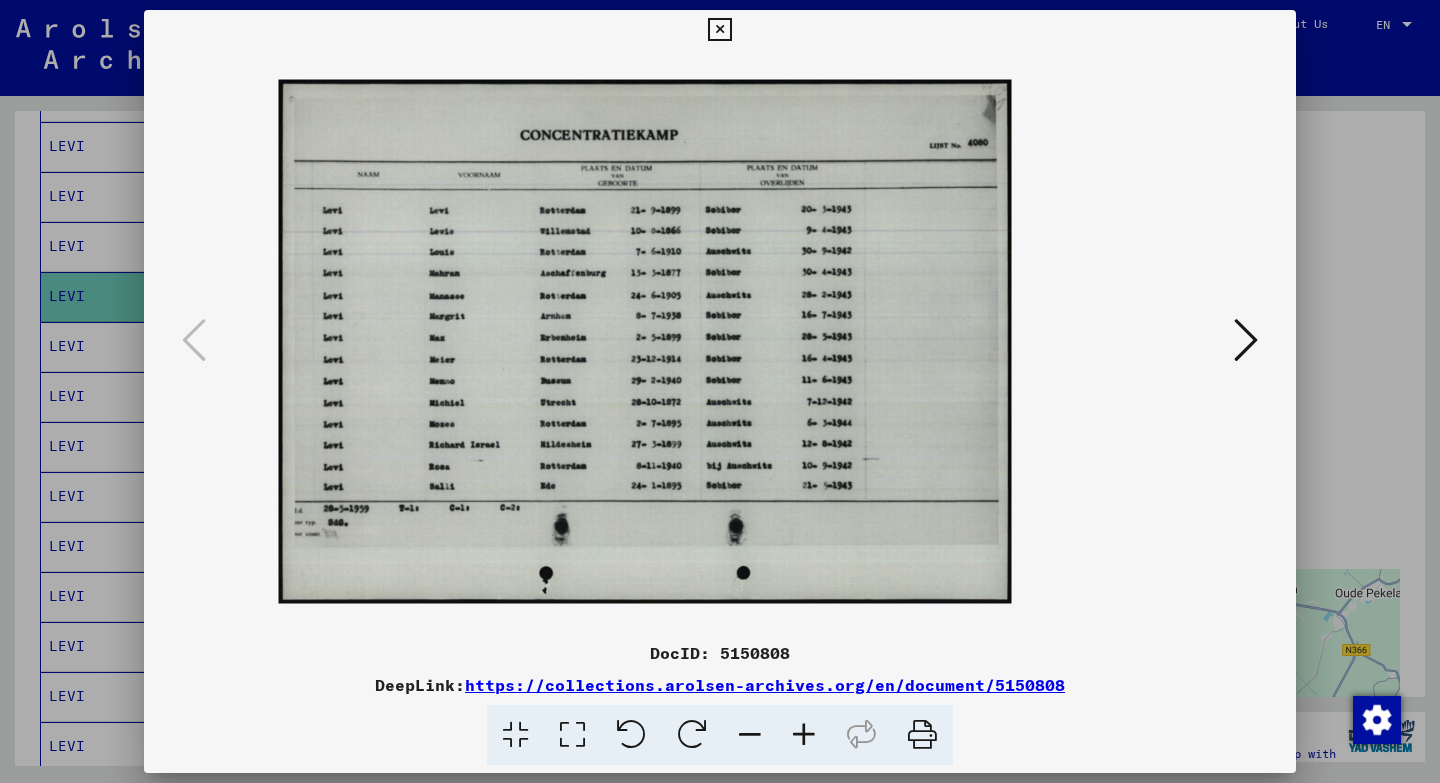 click at bounding box center (804, 735) 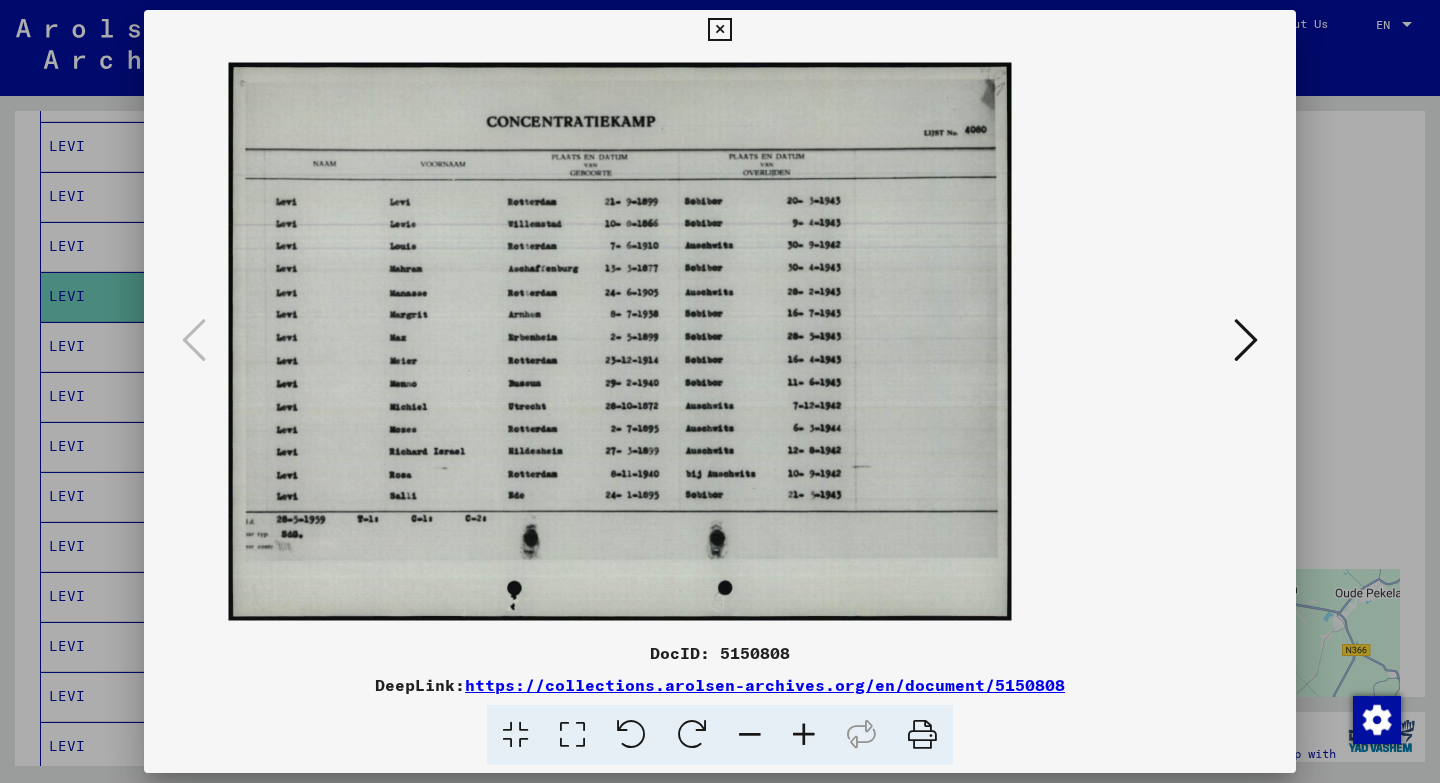 click at bounding box center (750, 735) 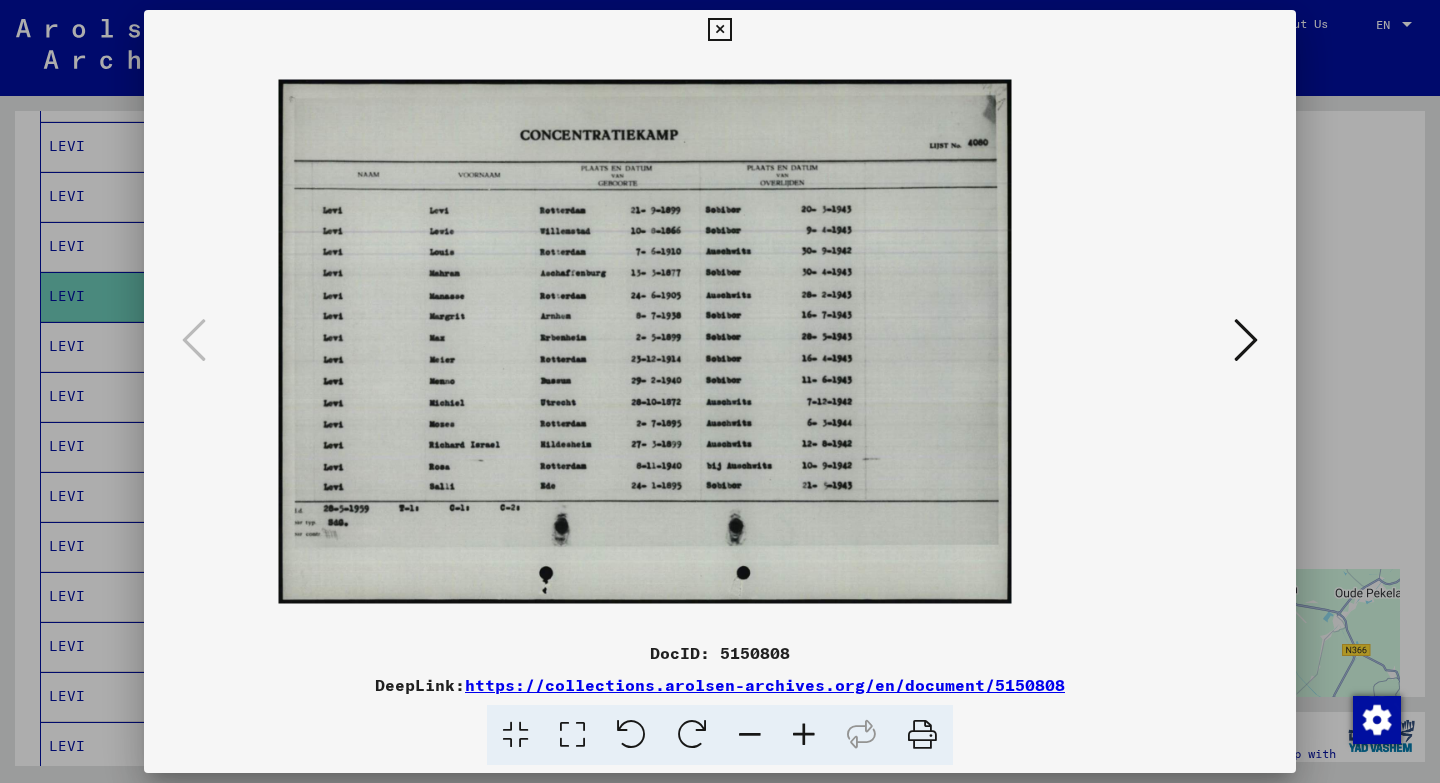 click at bounding box center [719, 30] 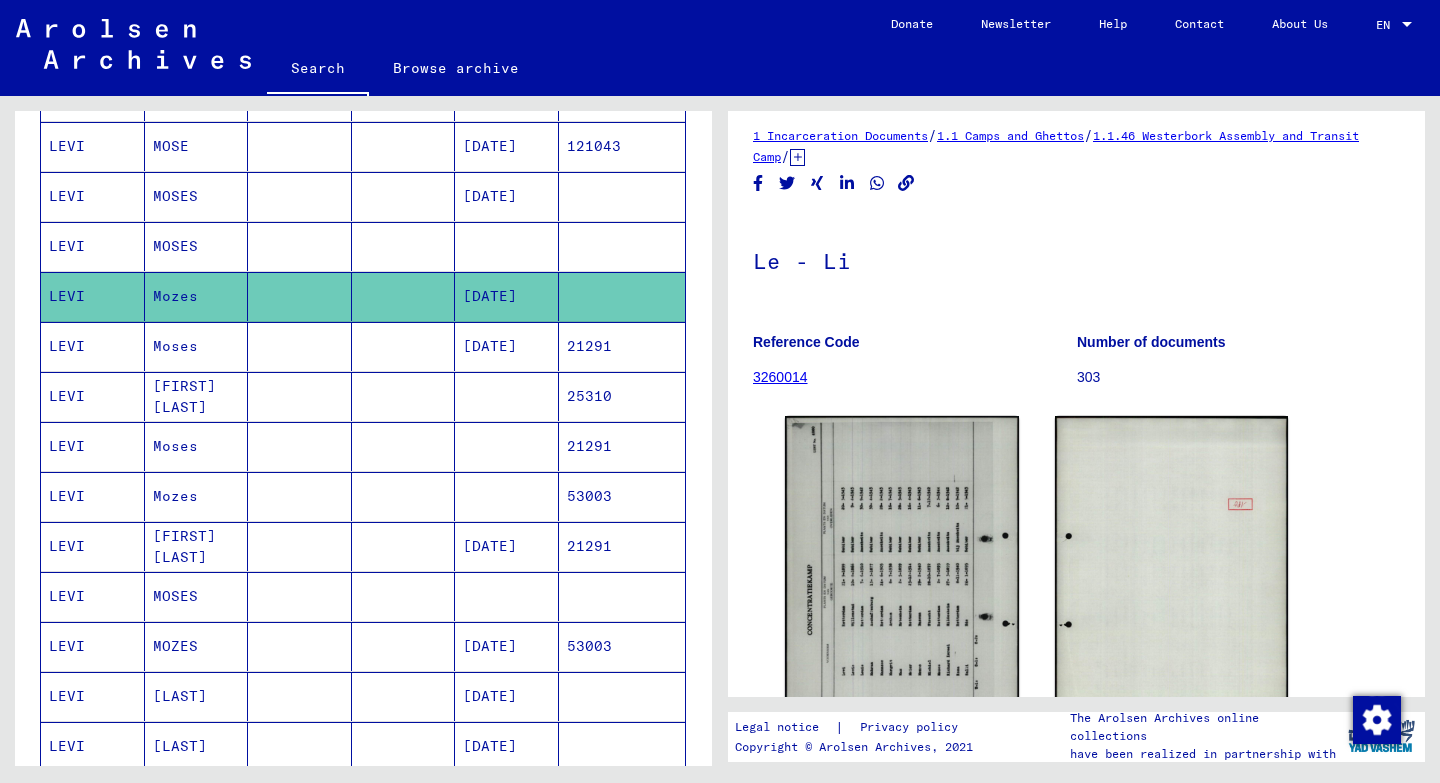 scroll, scrollTop: 0, scrollLeft: 0, axis: both 